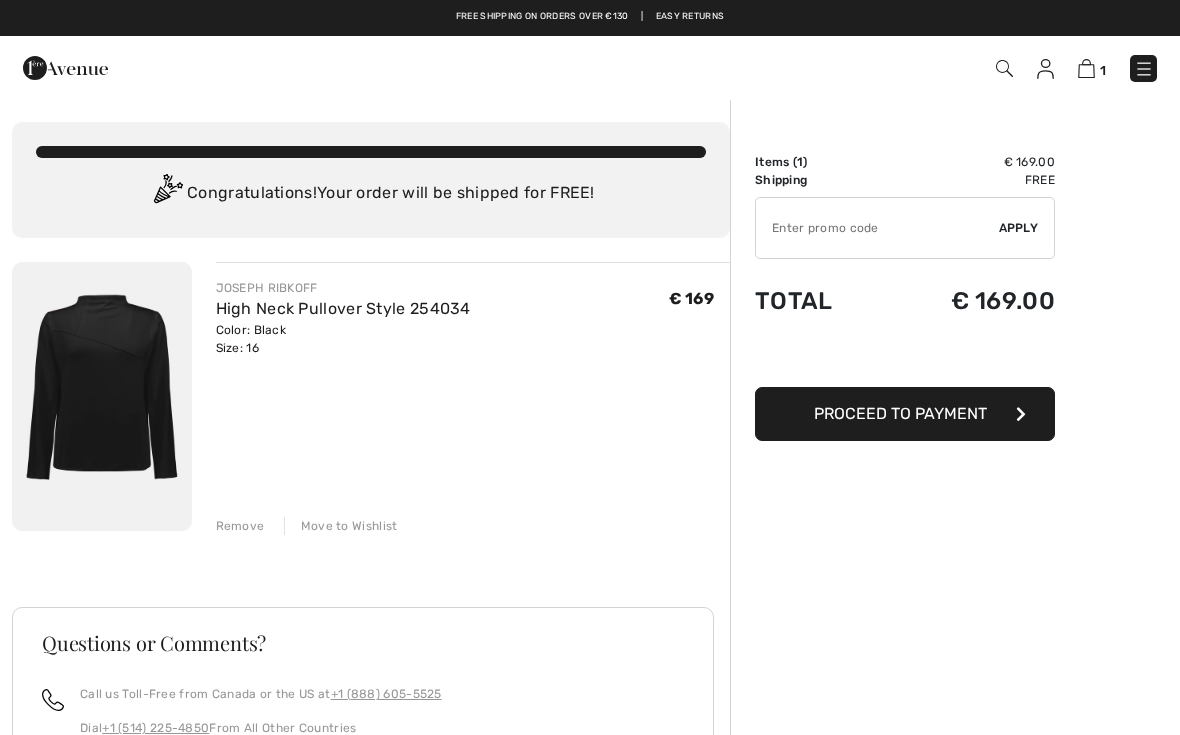 scroll, scrollTop: 0, scrollLeft: 0, axis: both 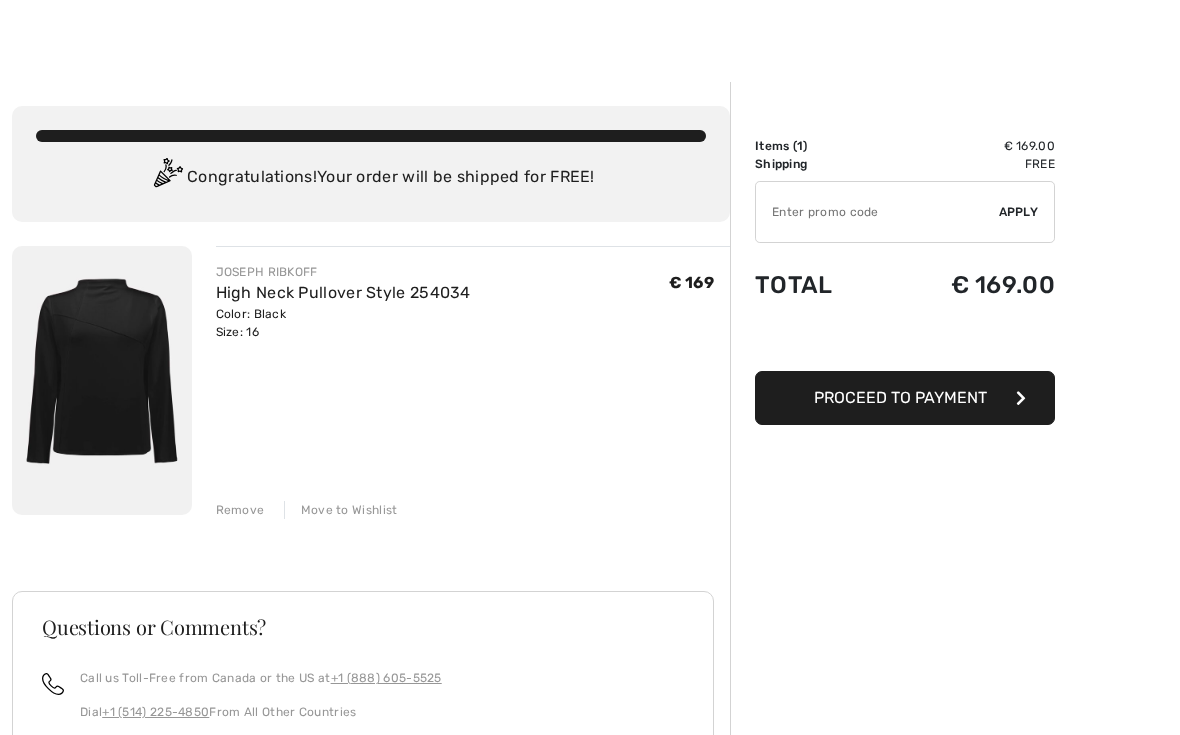 click at bounding box center [102, 380] 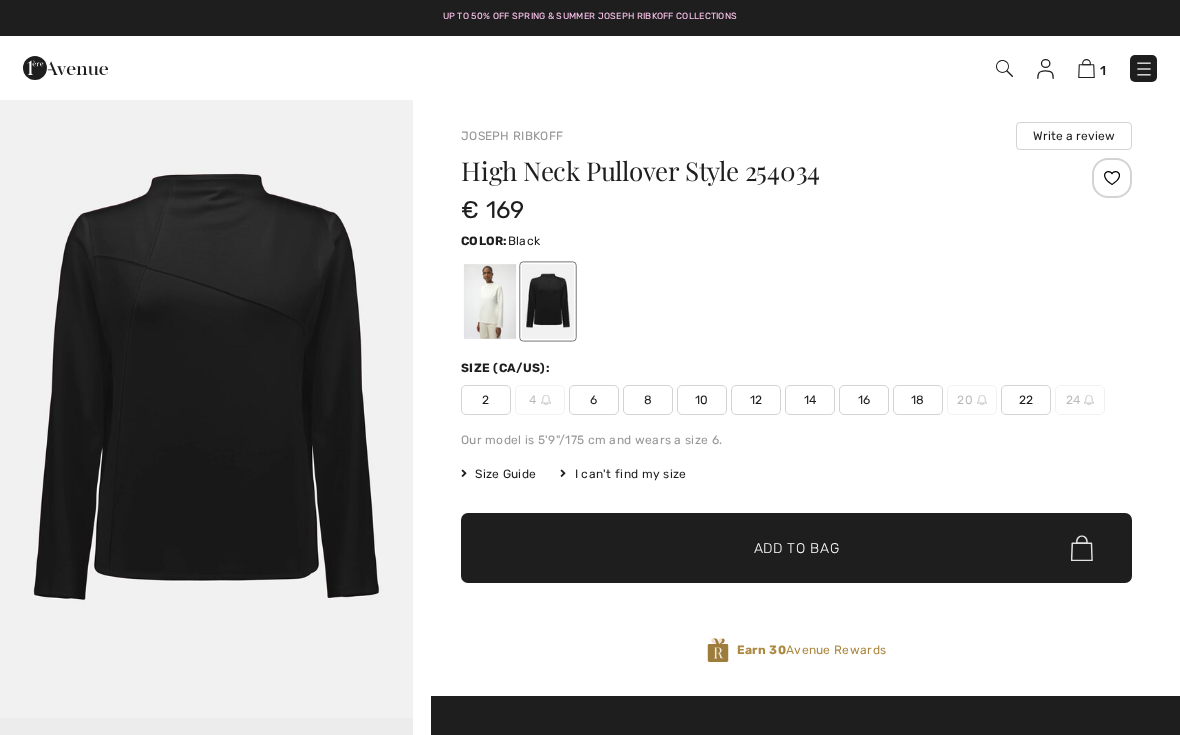 scroll, scrollTop: 0, scrollLeft: 0, axis: both 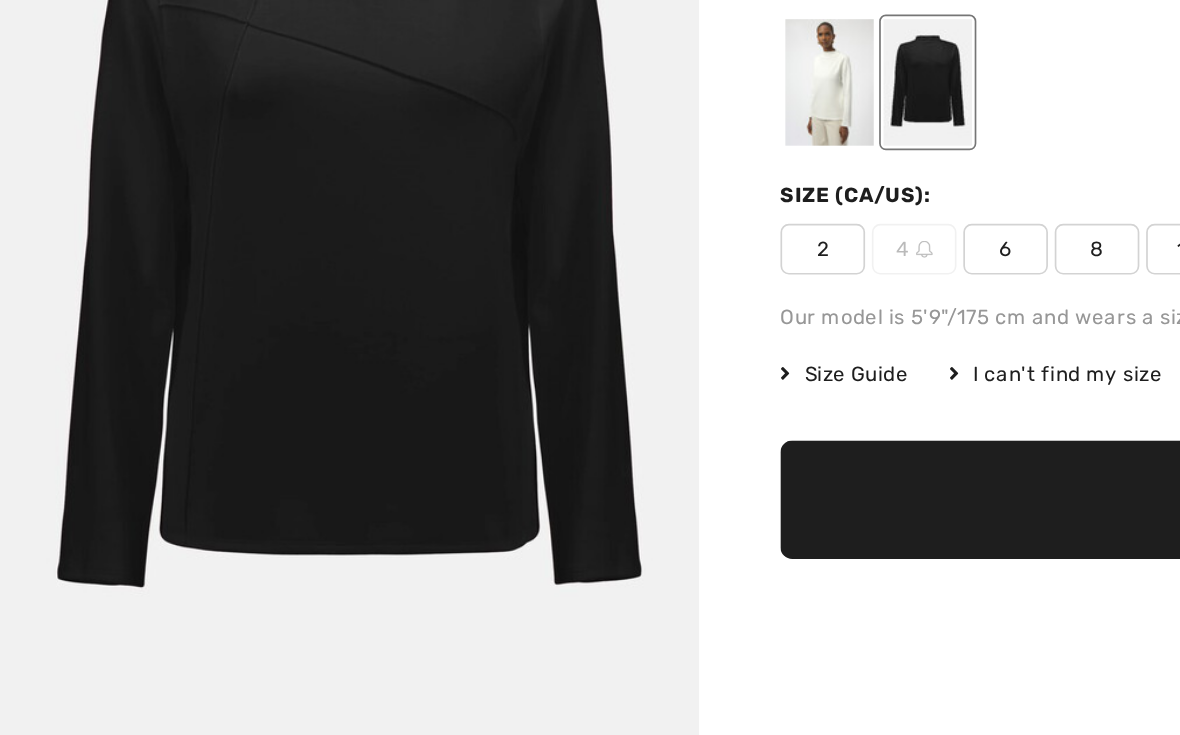 click at bounding box center [490, 224] 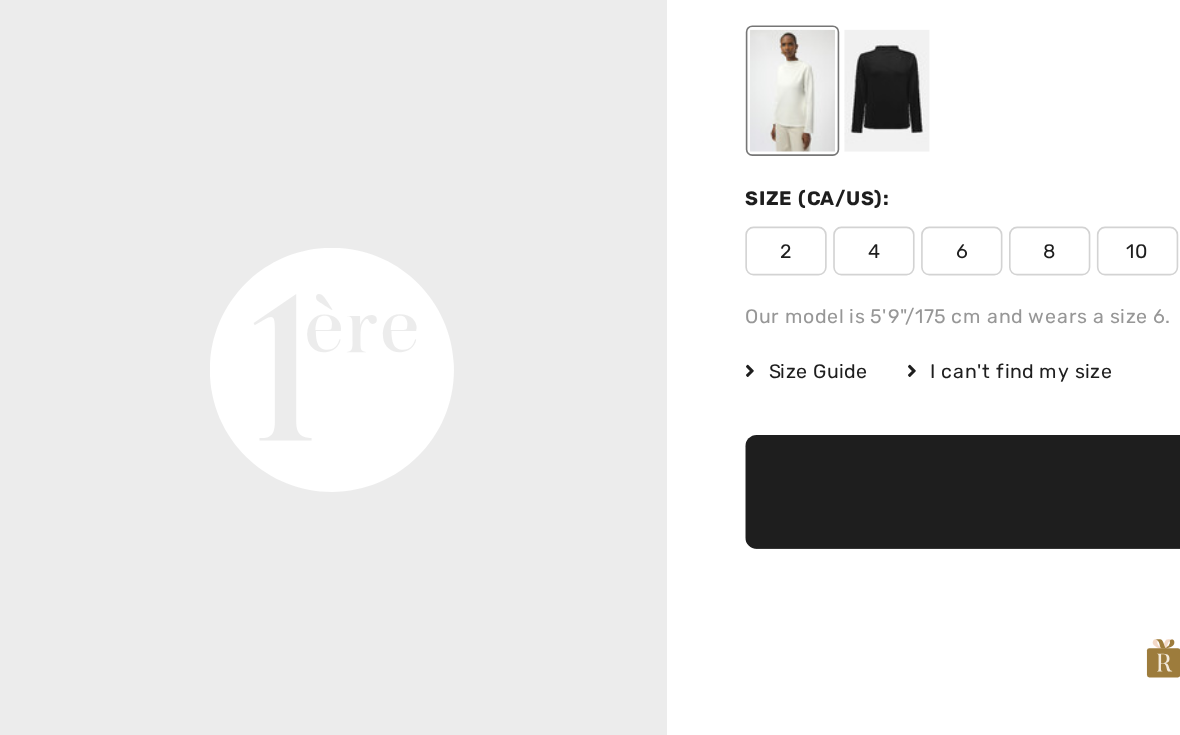 scroll, scrollTop: 1179, scrollLeft: 0, axis: vertical 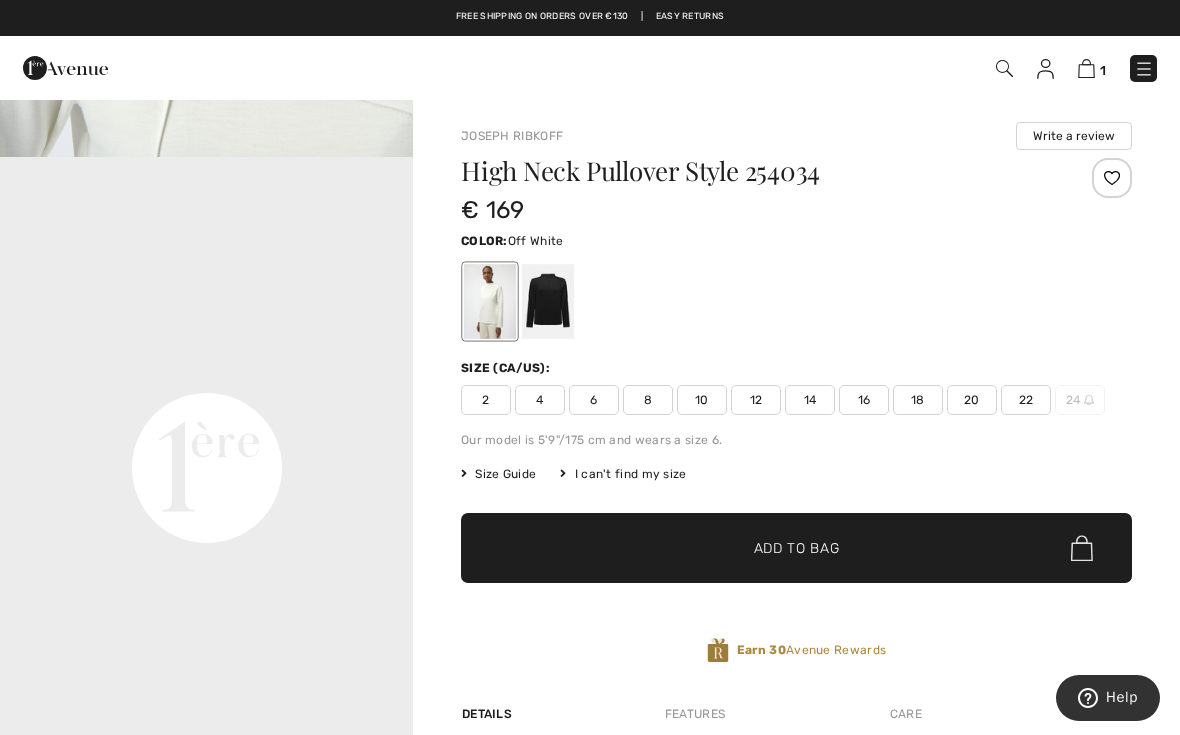 click on "1
Checkout" at bounding box center (832, 68) 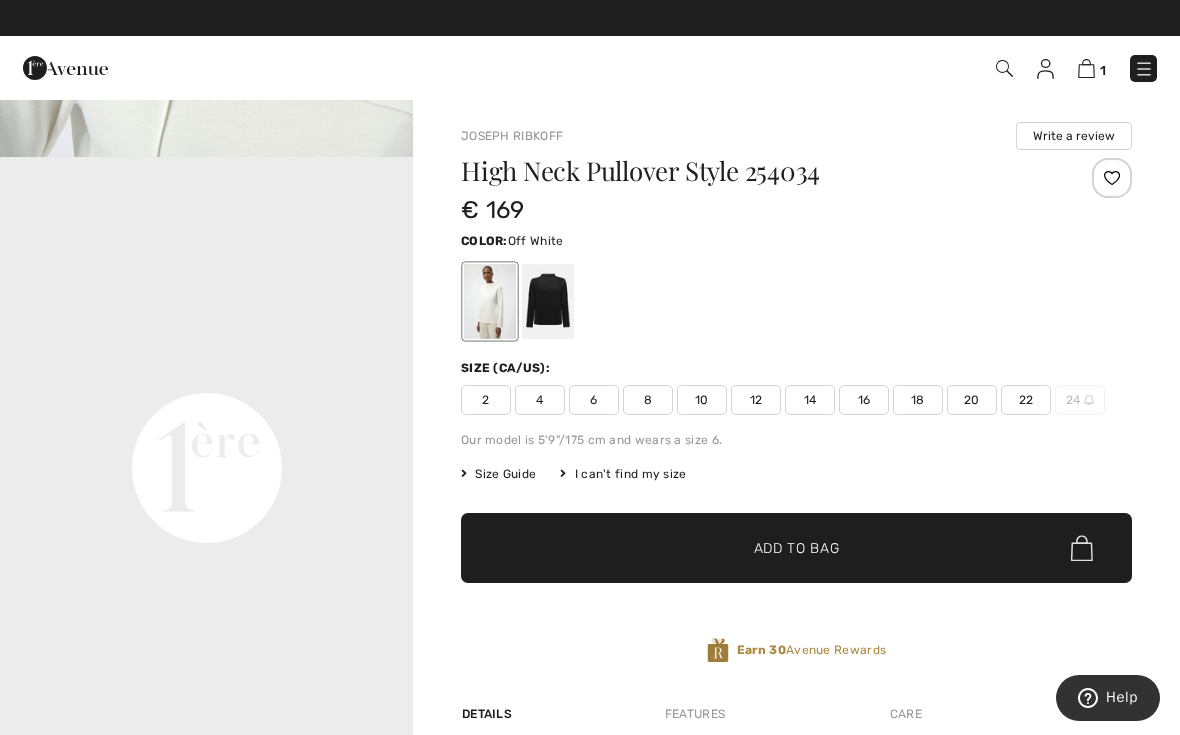 click on "1
Checkout" at bounding box center [832, 68] 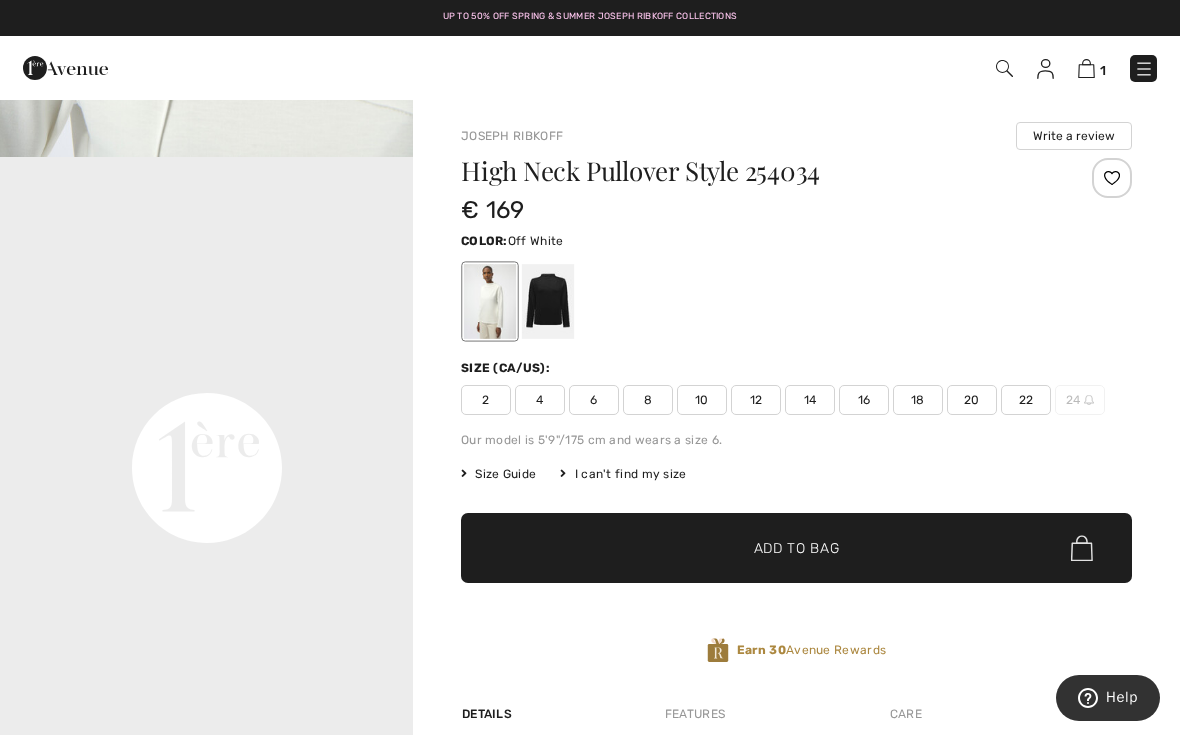 click at bounding box center [1004, 68] 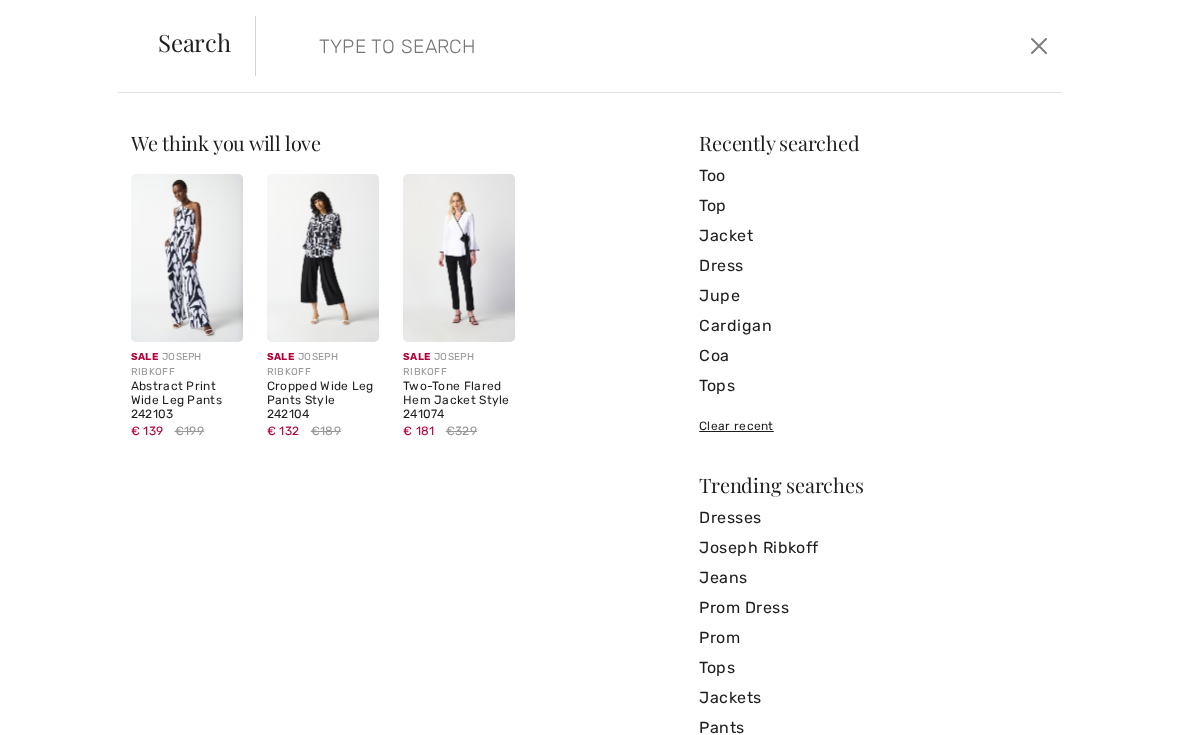 click at bounding box center (574, 46) 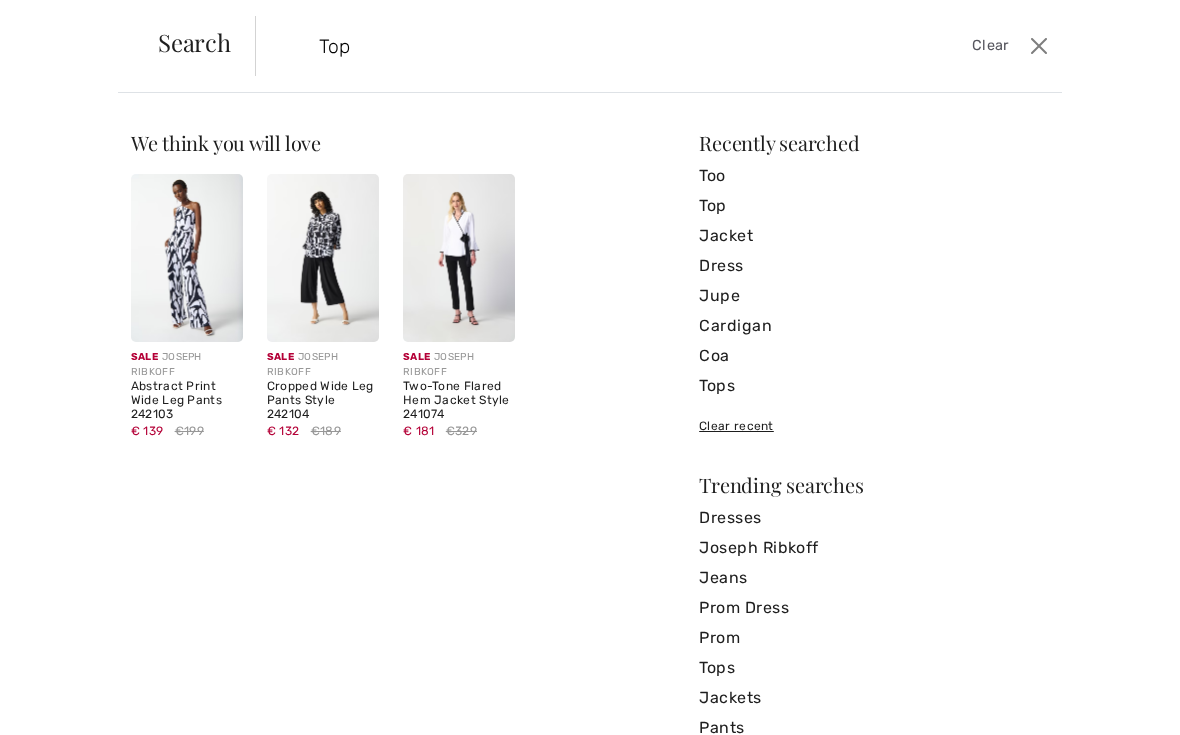type on "Top" 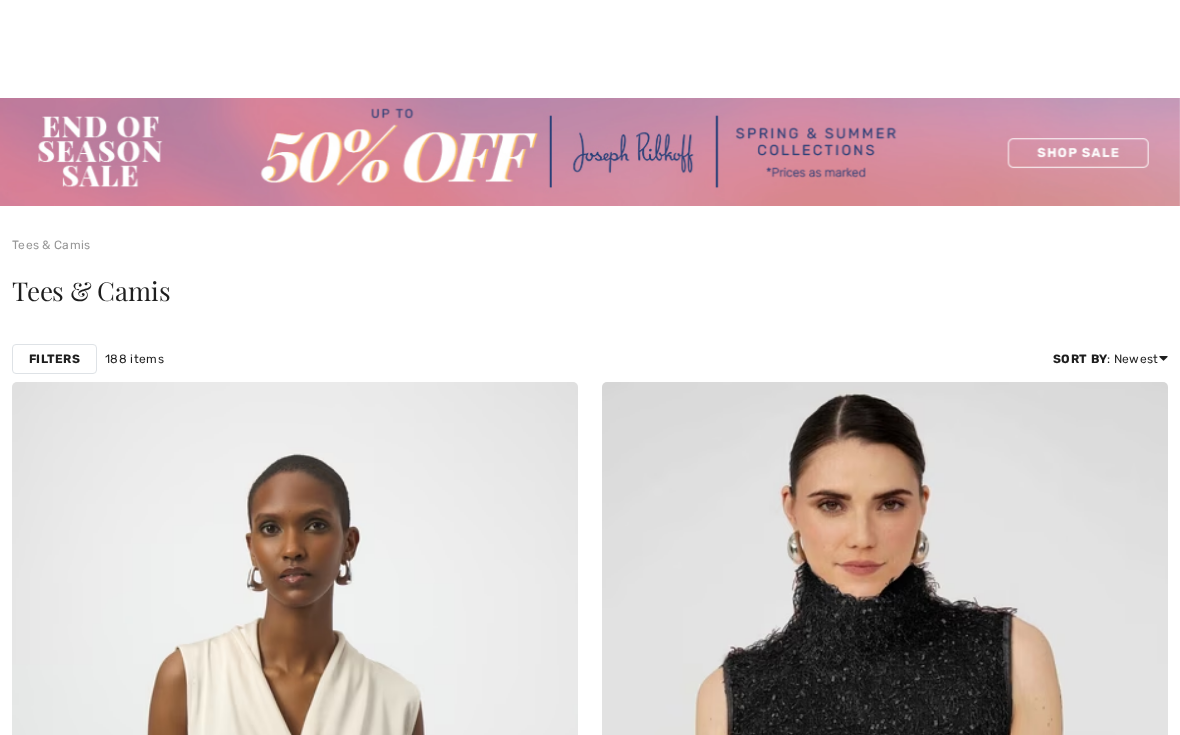 scroll, scrollTop: 357, scrollLeft: 0, axis: vertical 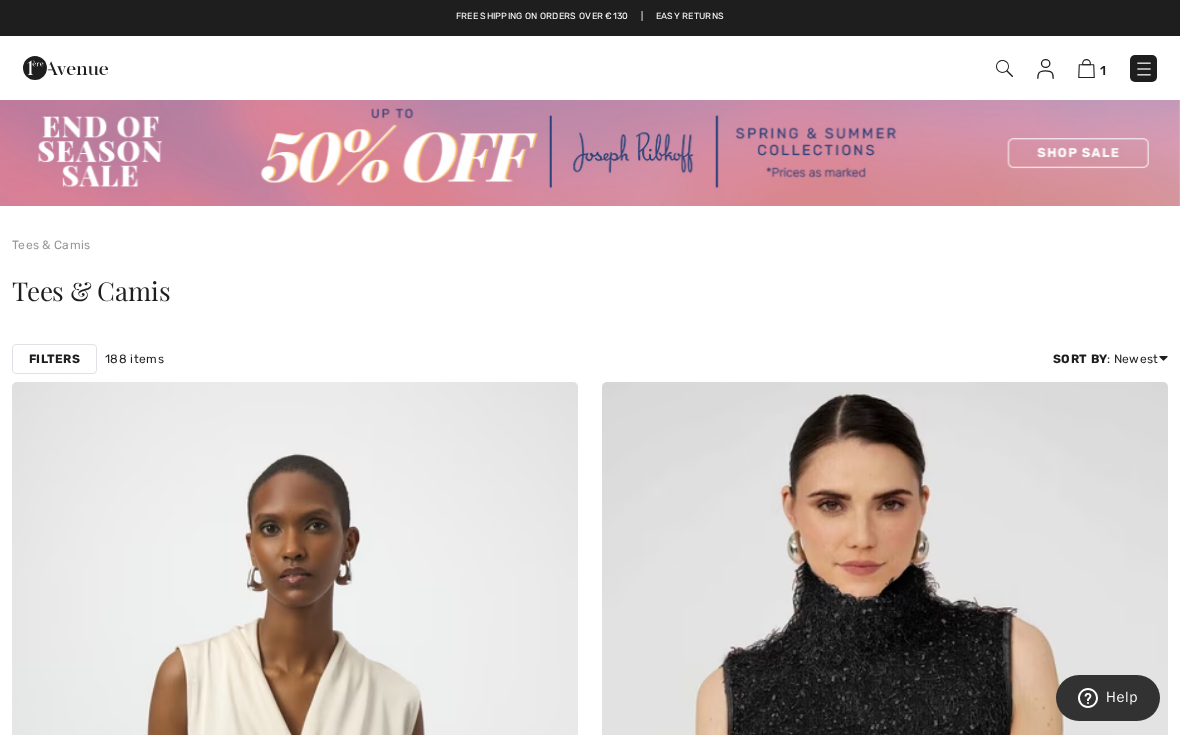 click on "Filters" at bounding box center [54, 359] 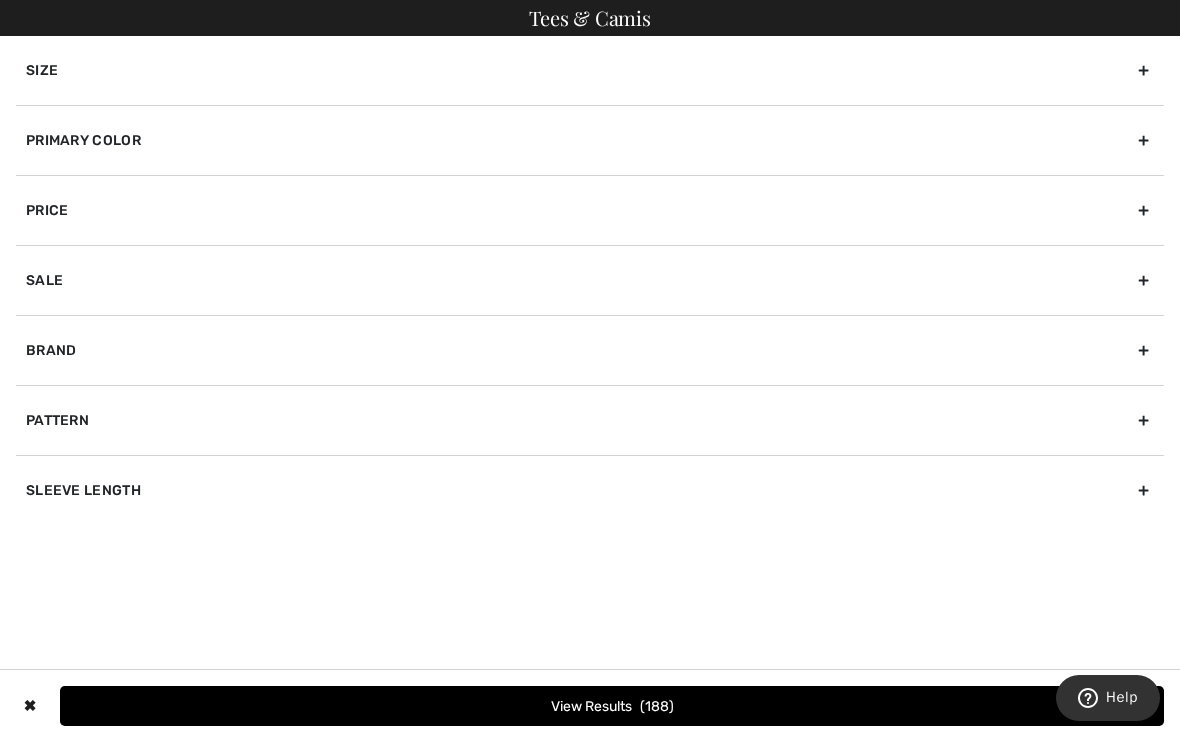 click on "Primary Color" at bounding box center (590, 140) 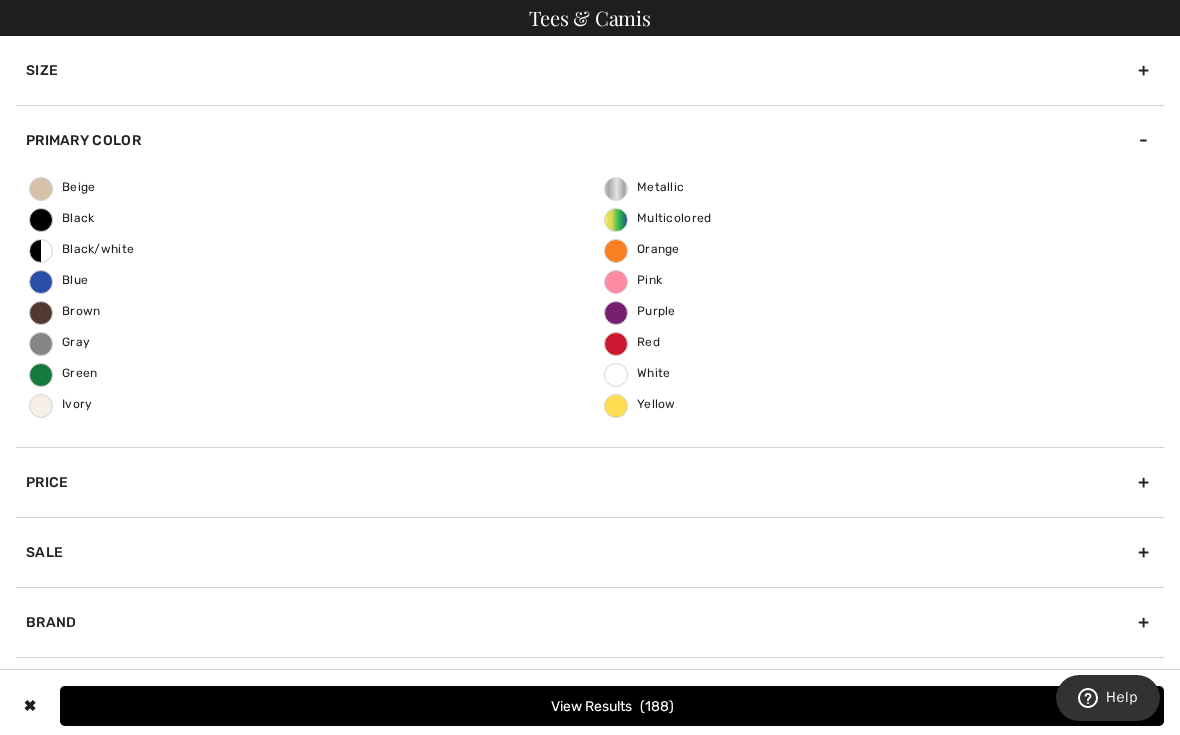 click on "Black" at bounding box center (62, 218) 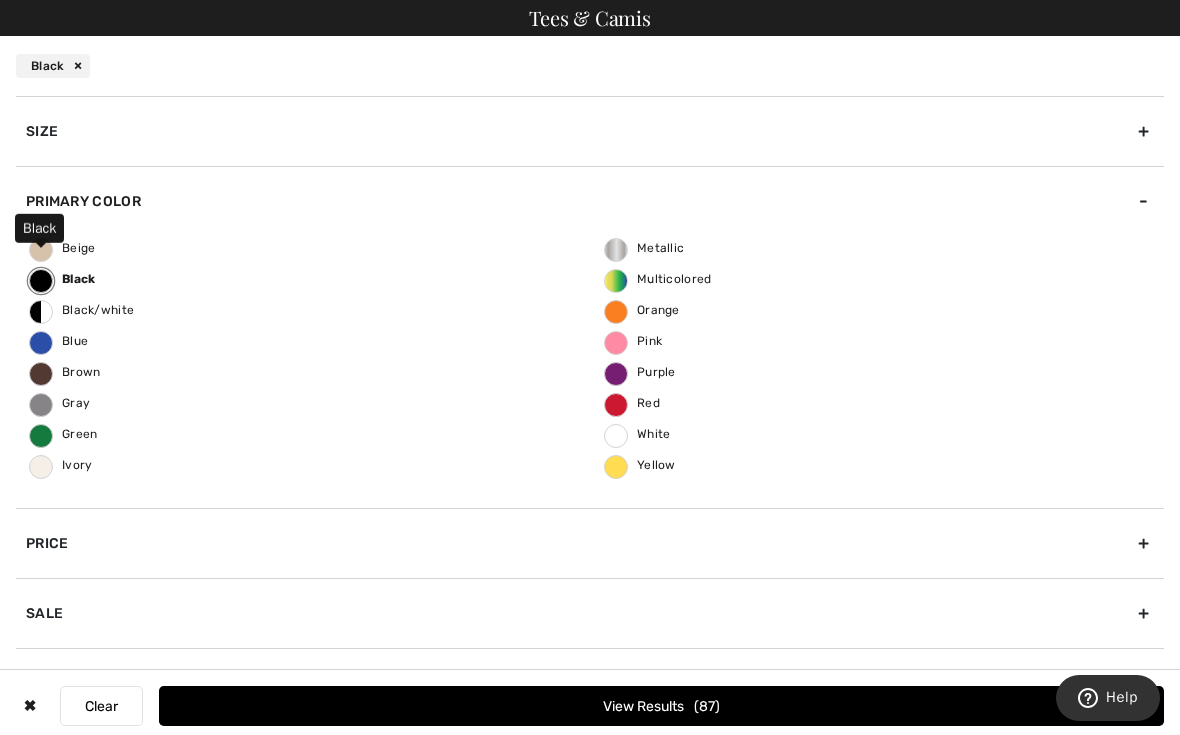 click on "View Results 87" at bounding box center (661, 706) 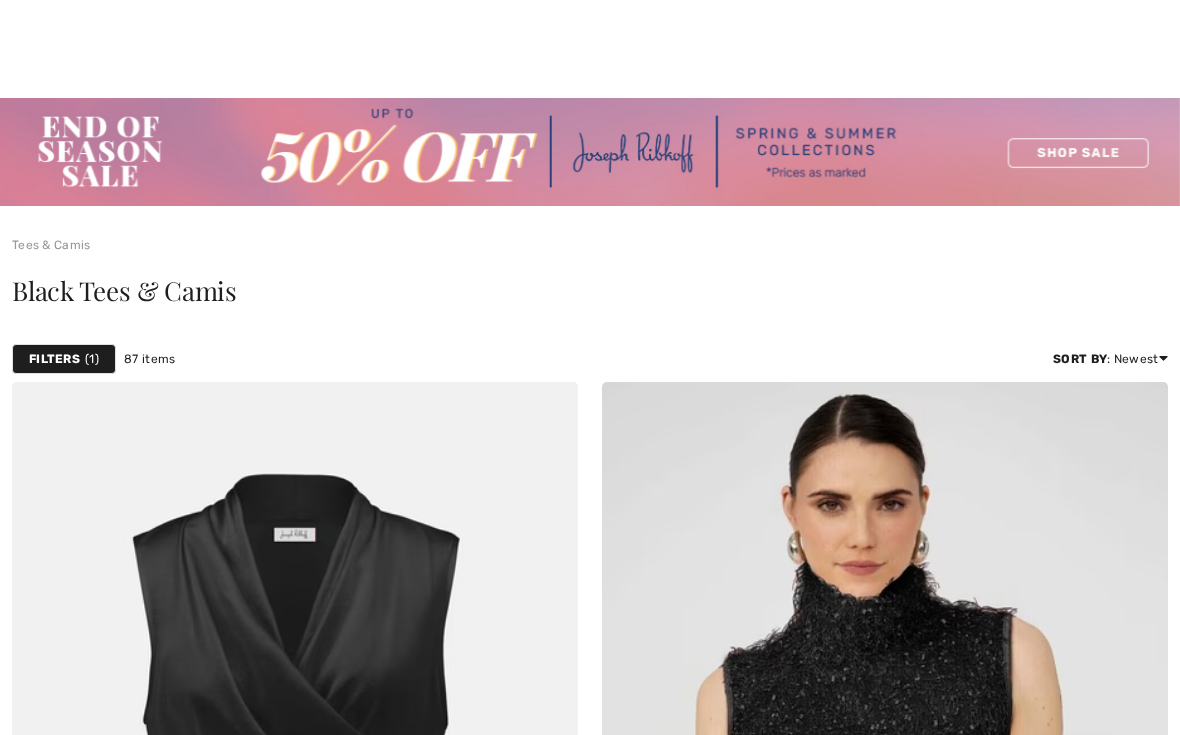 scroll, scrollTop: 351, scrollLeft: 0, axis: vertical 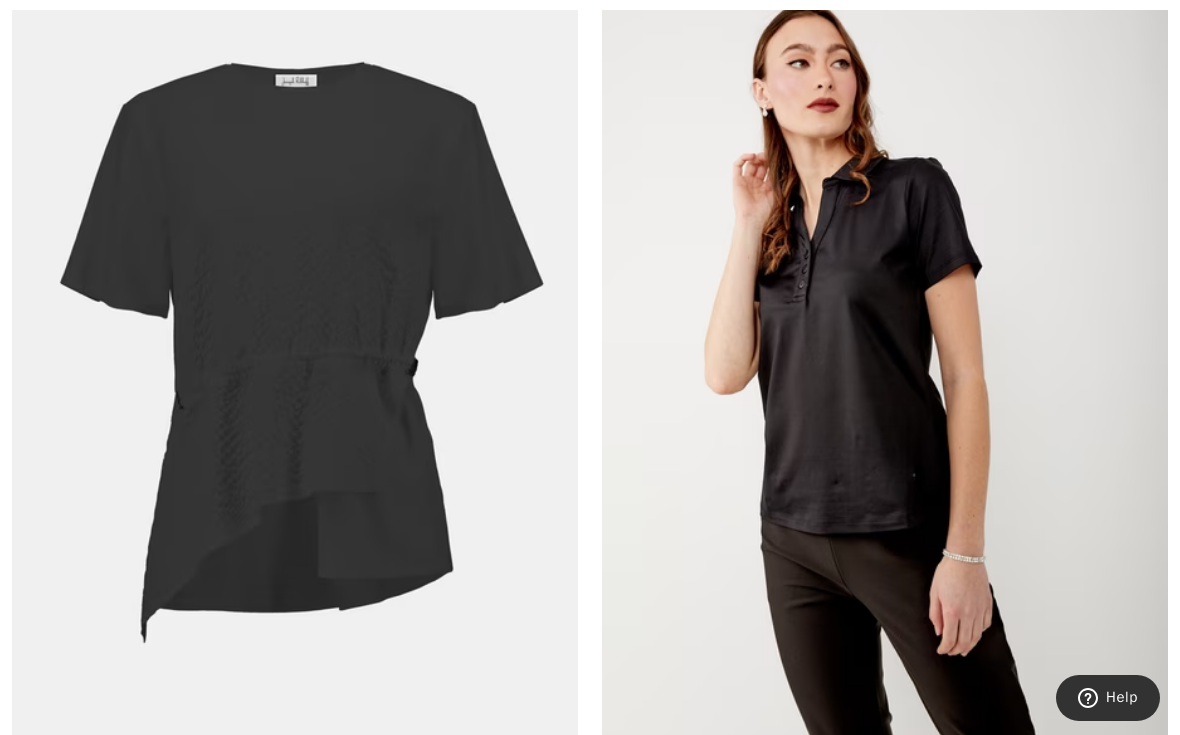 click at bounding box center [295, 346] 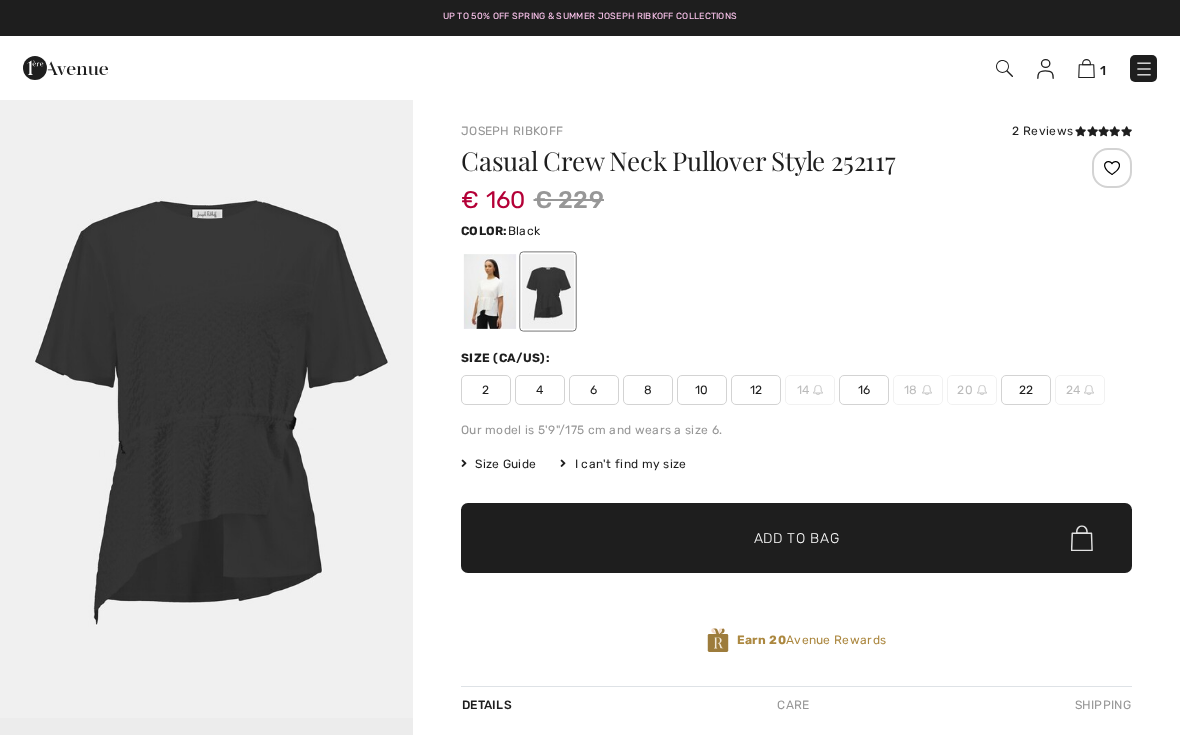 scroll, scrollTop: 0, scrollLeft: 0, axis: both 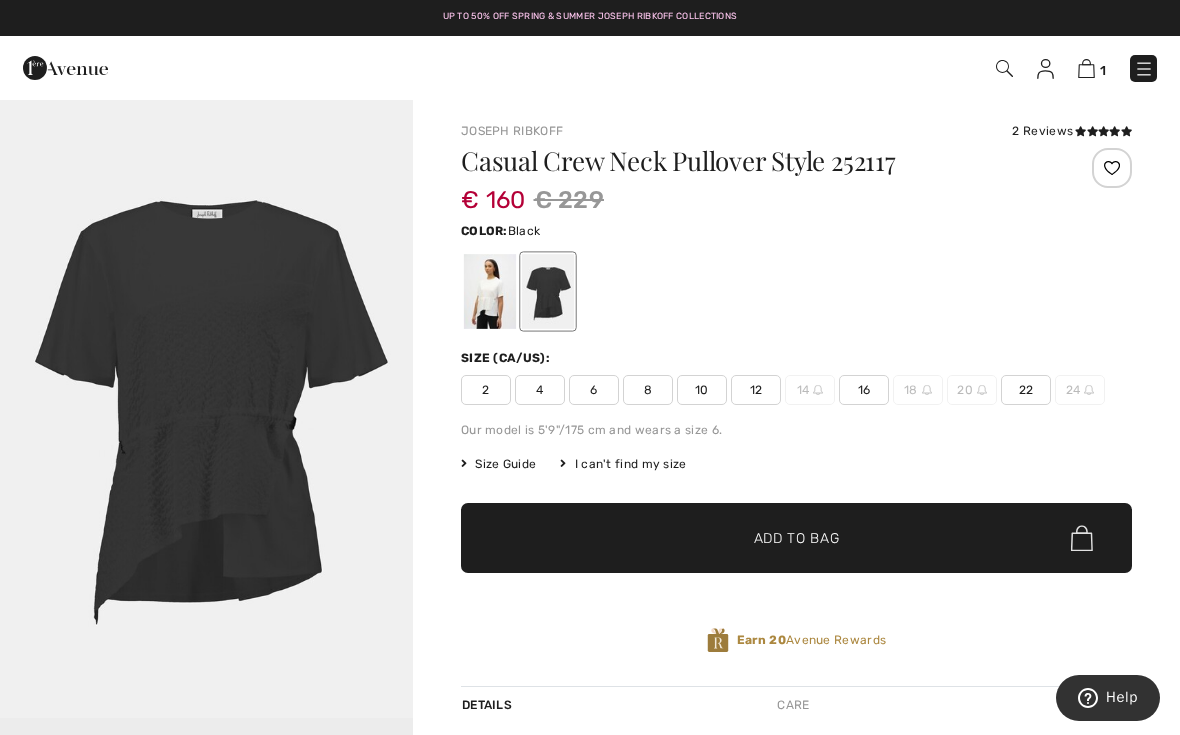 click at bounding box center (490, 291) 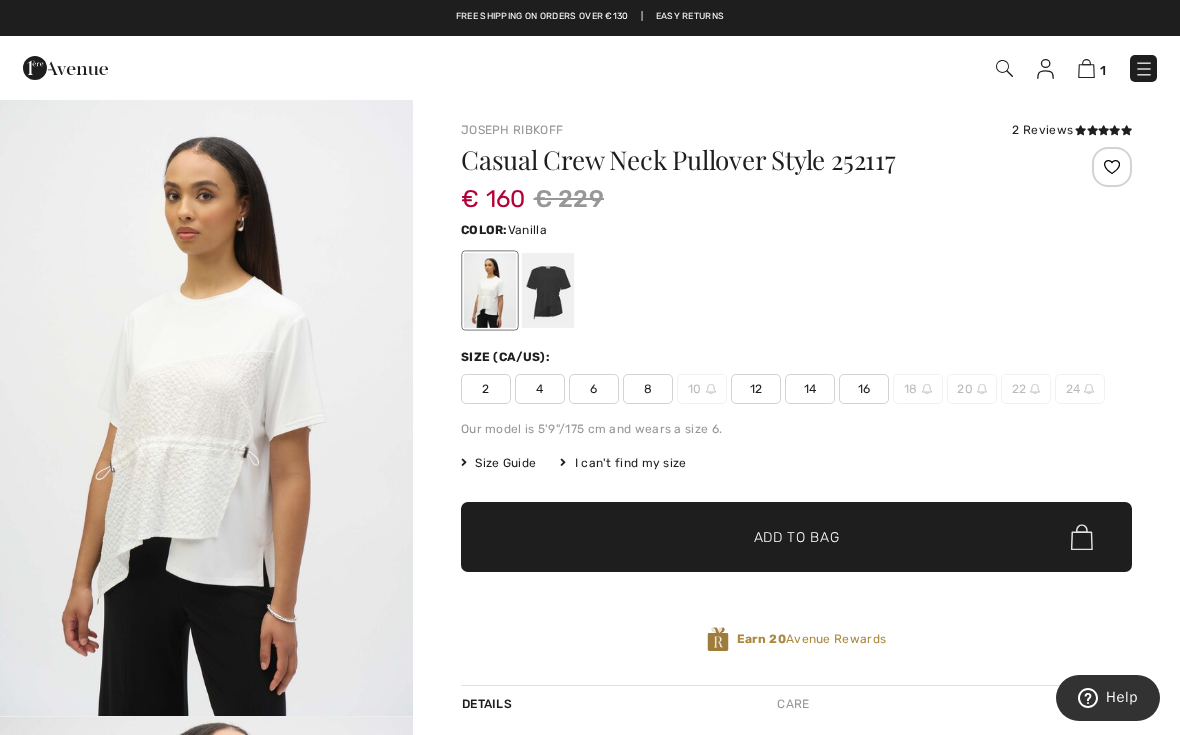 scroll, scrollTop: 0, scrollLeft: 0, axis: both 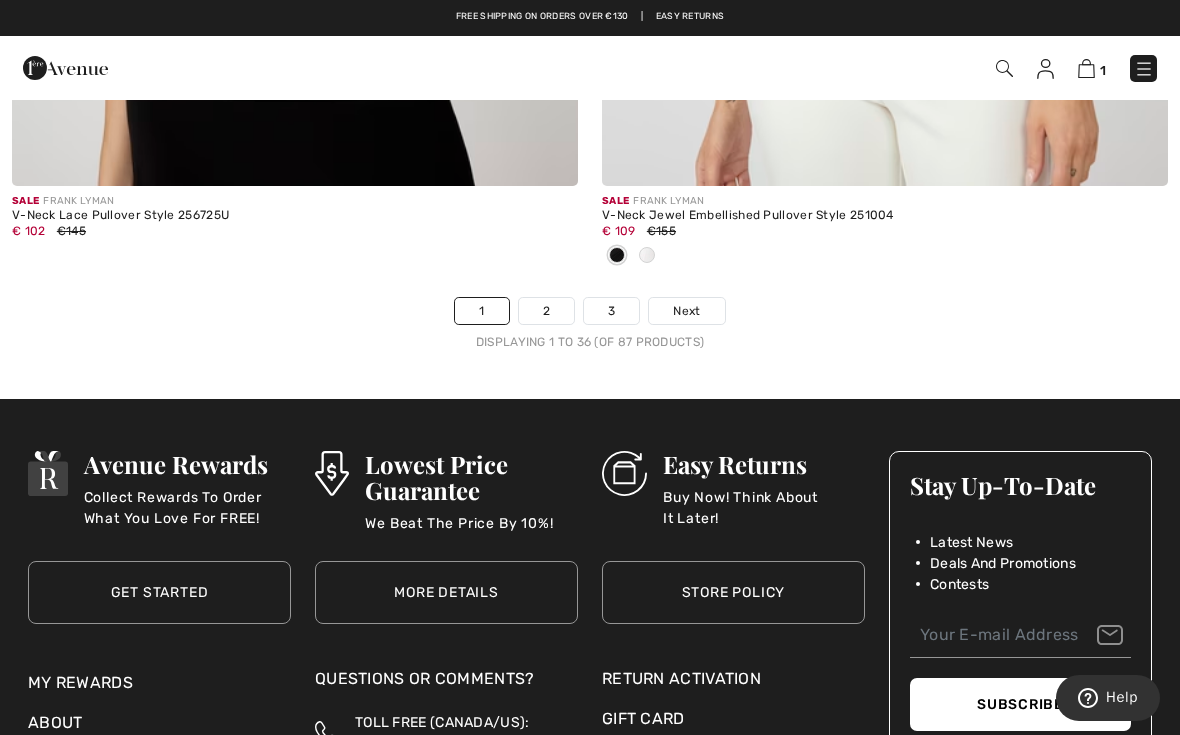 click on "2" at bounding box center (546, 311) 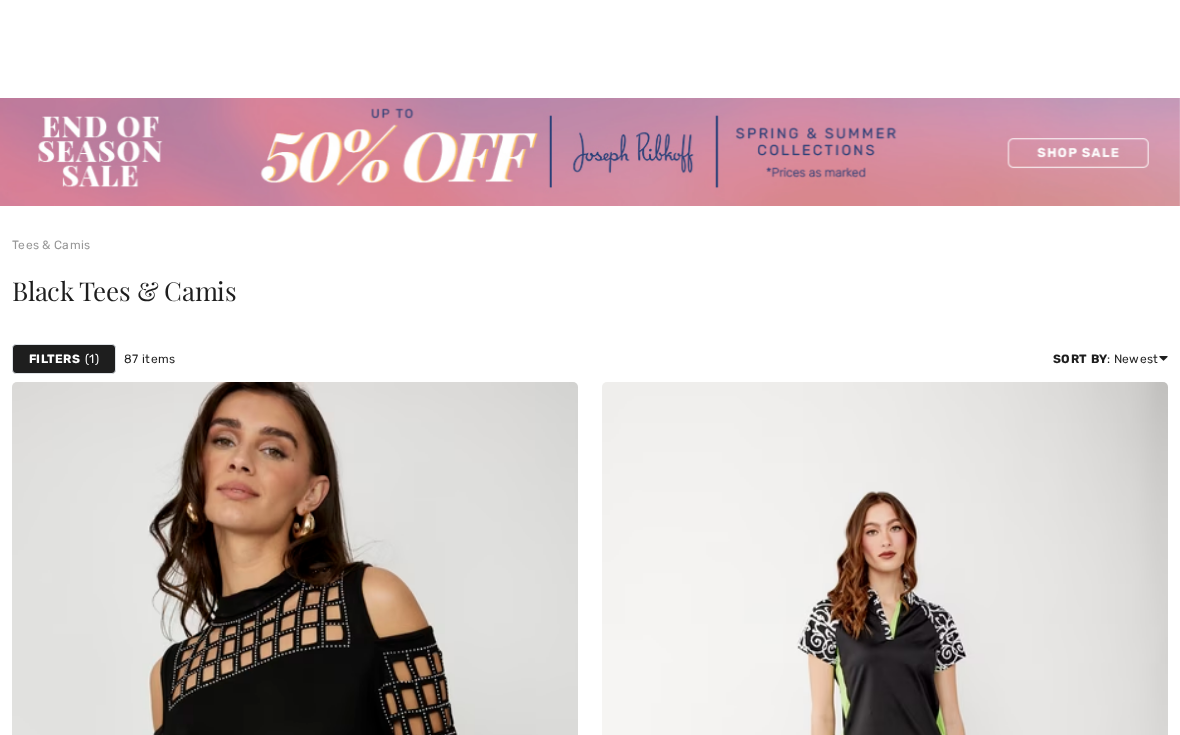 scroll, scrollTop: 343, scrollLeft: 0, axis: vertical 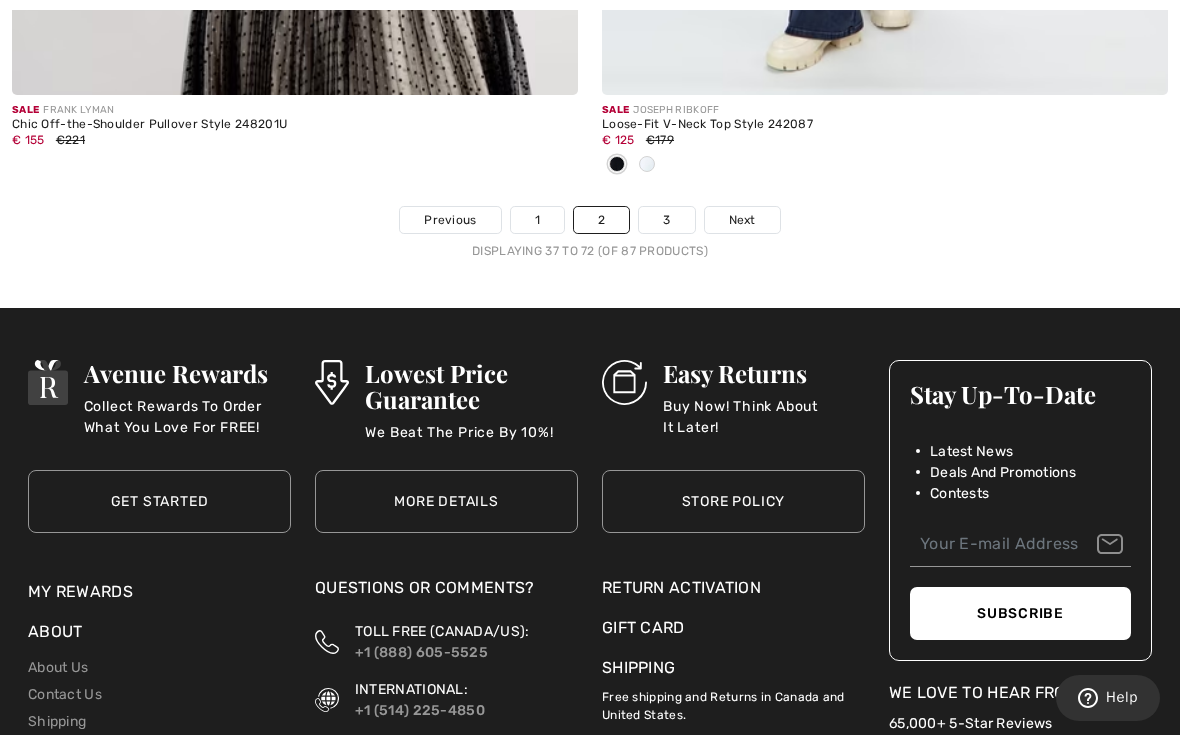 click on "3" at bounding box center [666, 220] 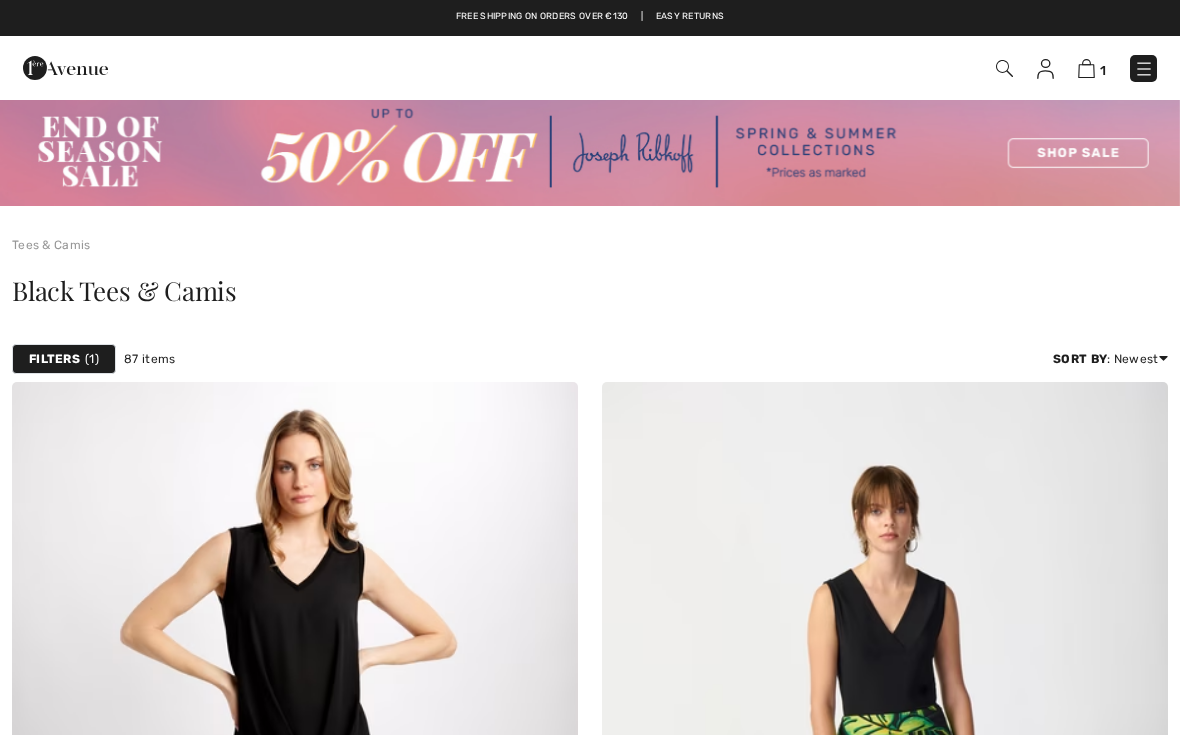 scroll, scrollTop: 355, scrollLeft: 0, axis: vertical 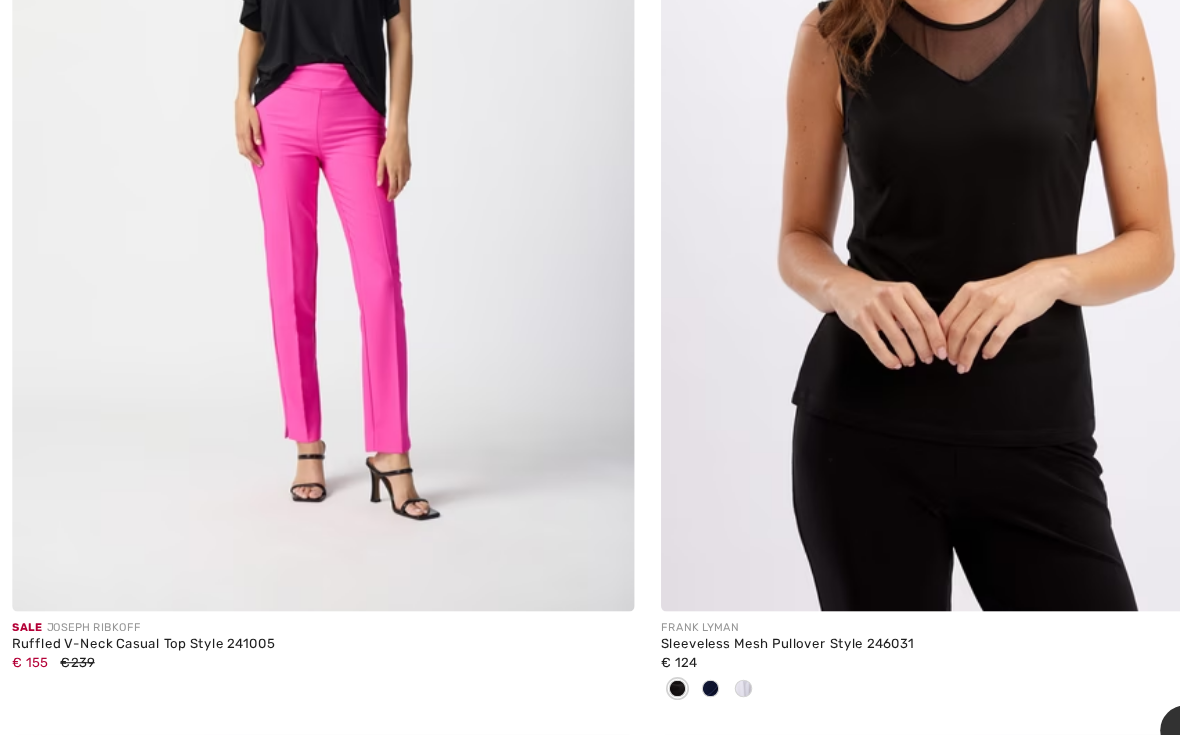 click at bounding box center [295, 165] 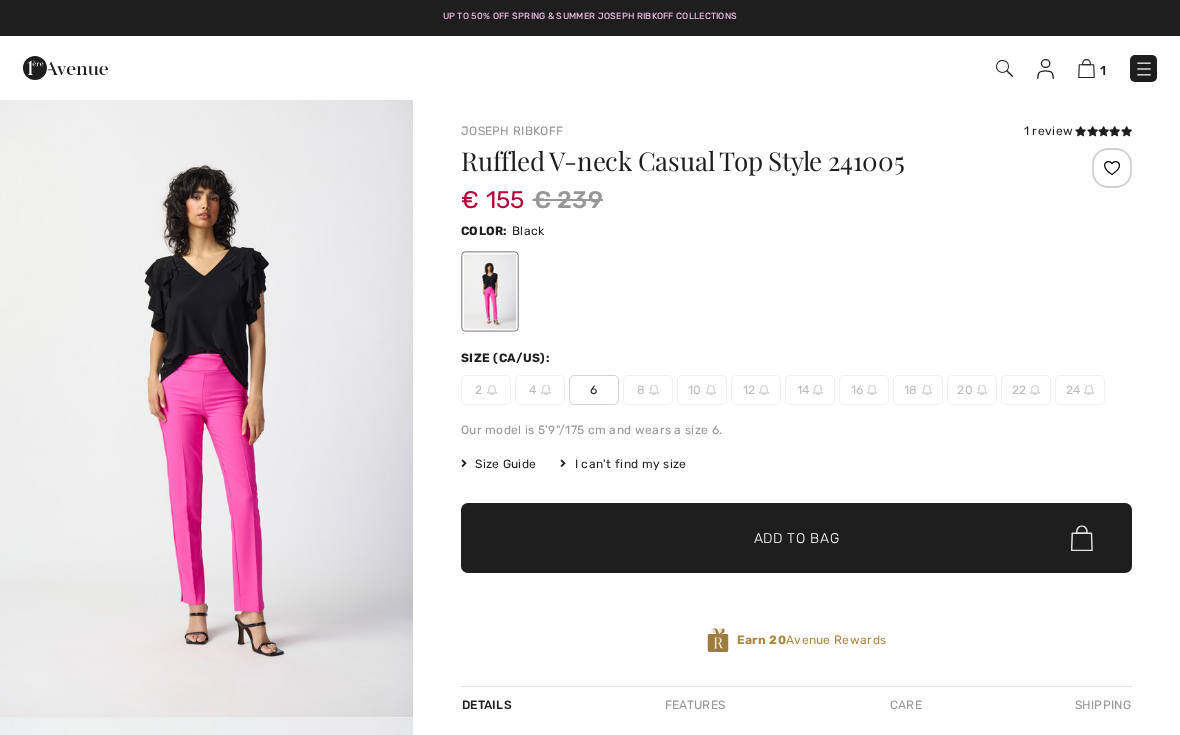 scroll, scrollTop: 205, scrollLeft: 424, axis: both 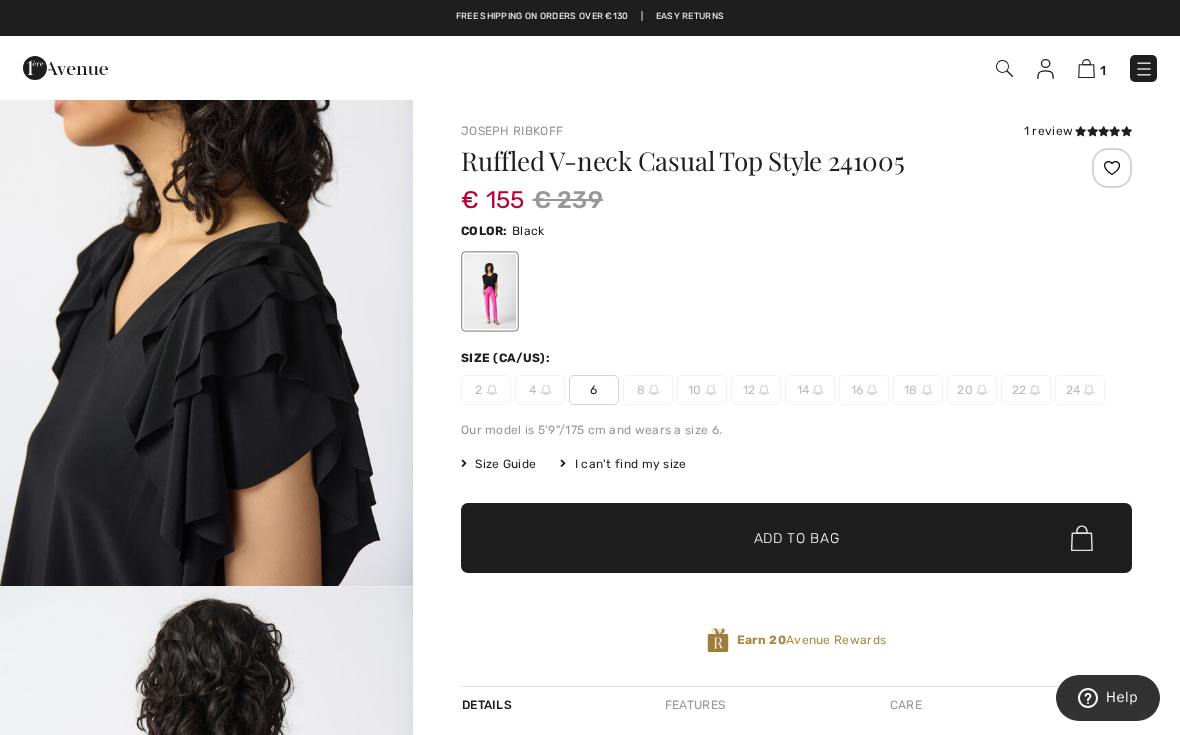 click at bounding box center (1004, 68) 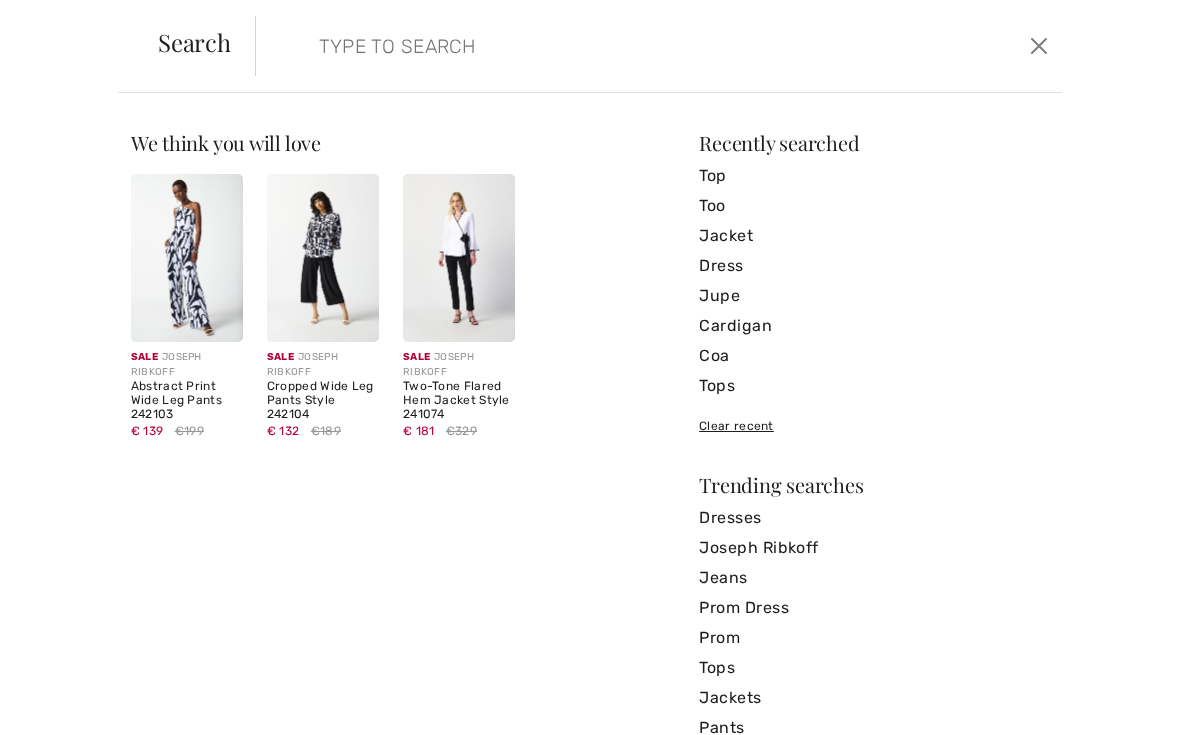 click at bounding box center [574, 46] 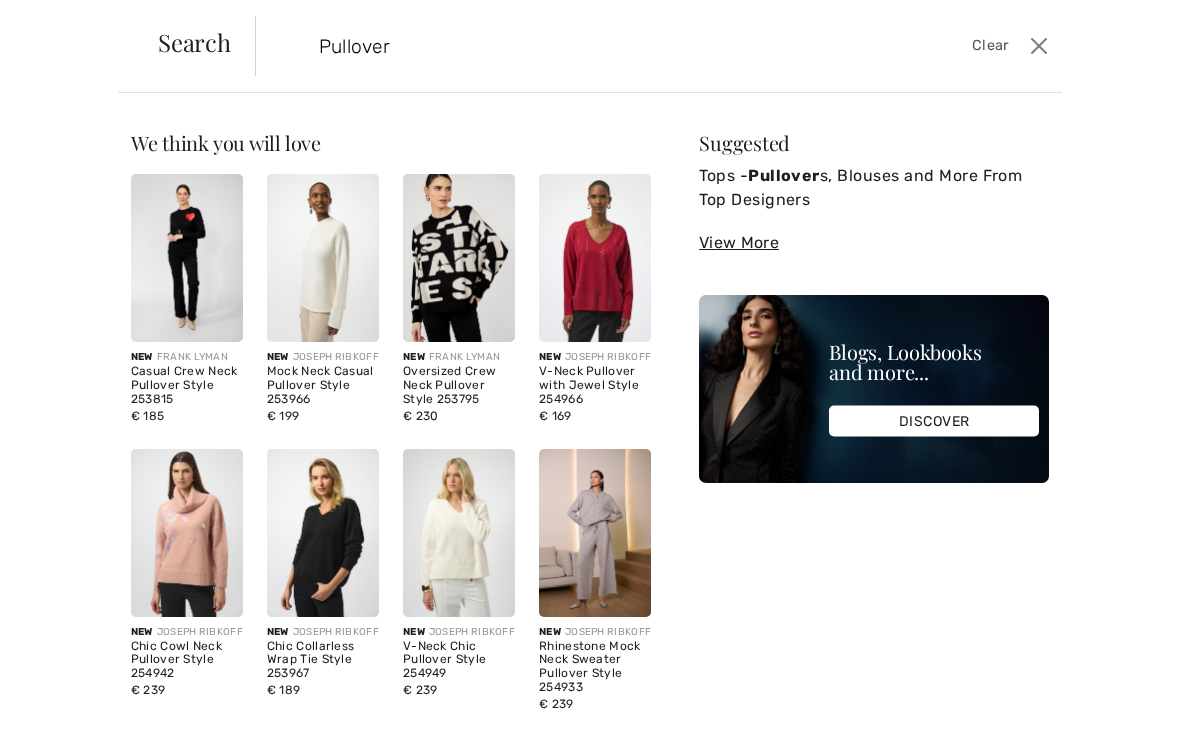type on "Pullover" 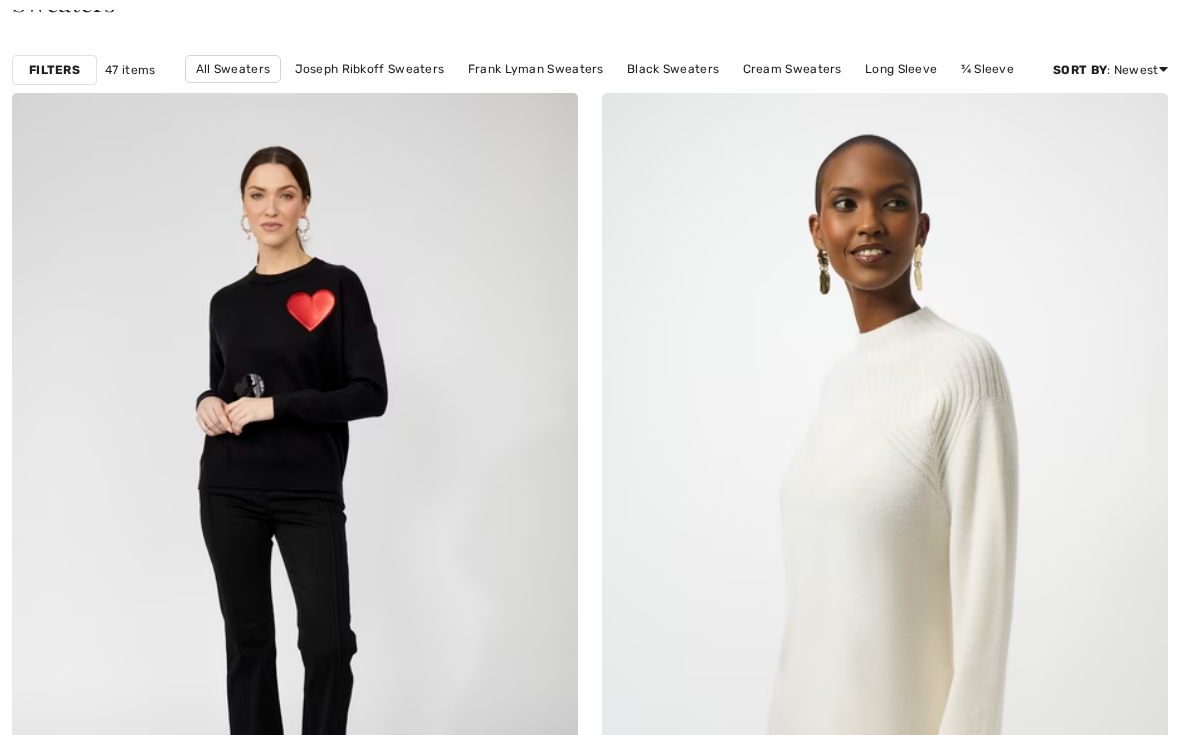scroll, scrollTop: 0, scrollLeft: 0, axis: both 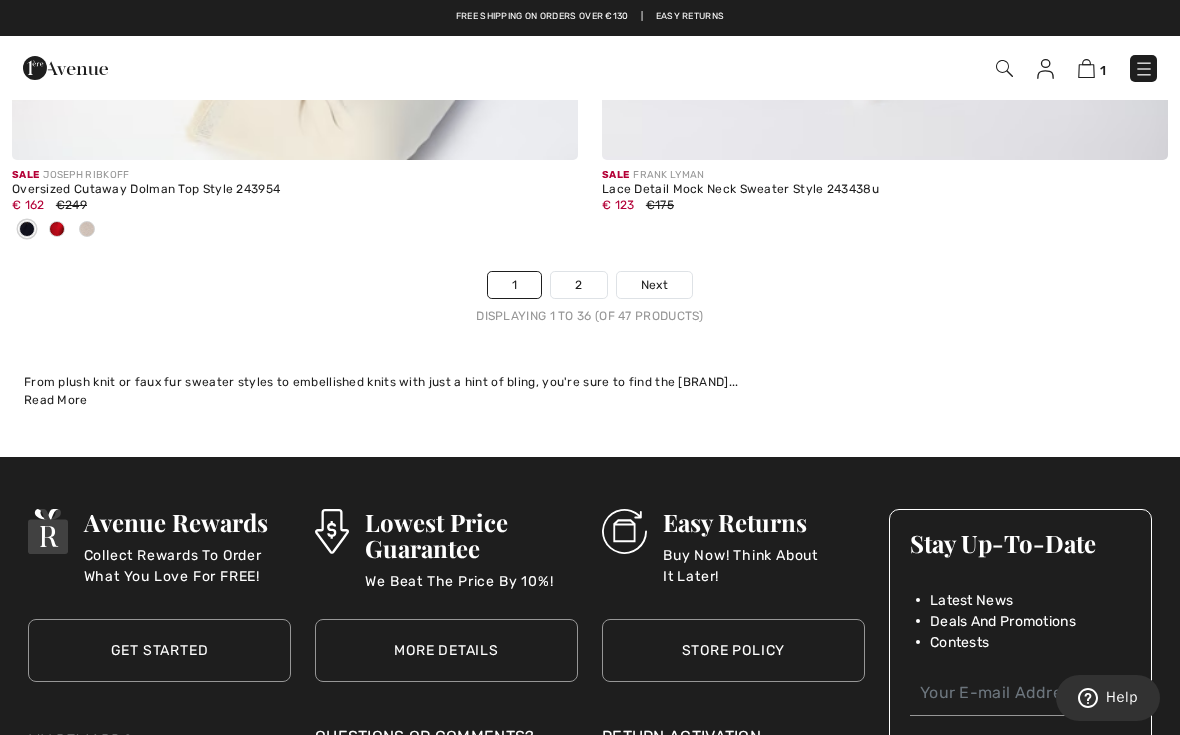 click on "2" at bounding box center [578, 285] 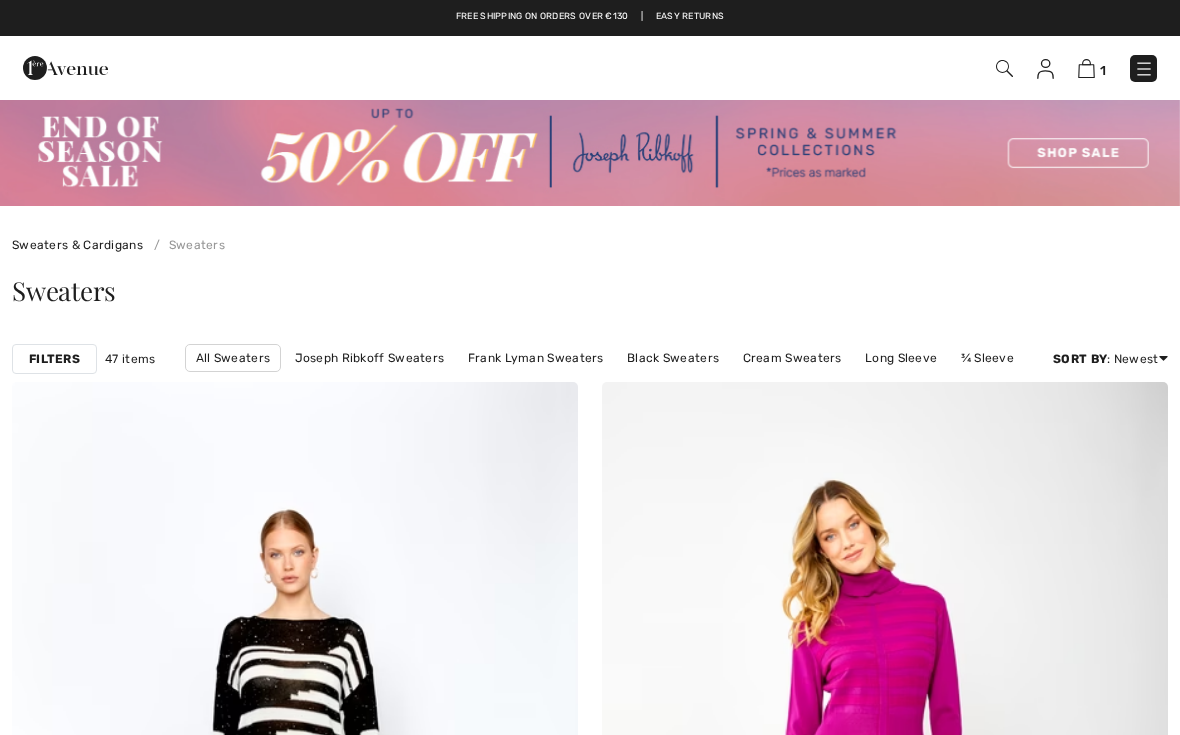 scroll, scrollTop: 381, scrollLeft: 0, axis: vertical 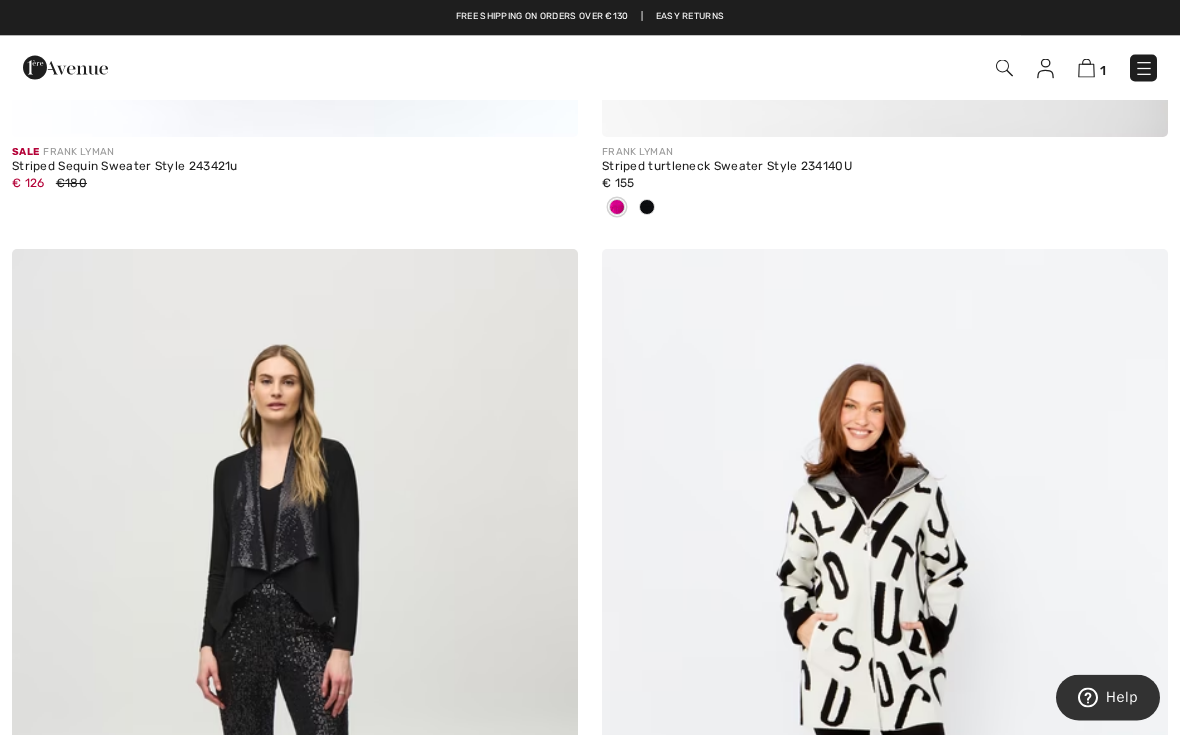 click on "1" at bounding box center [832, 68] 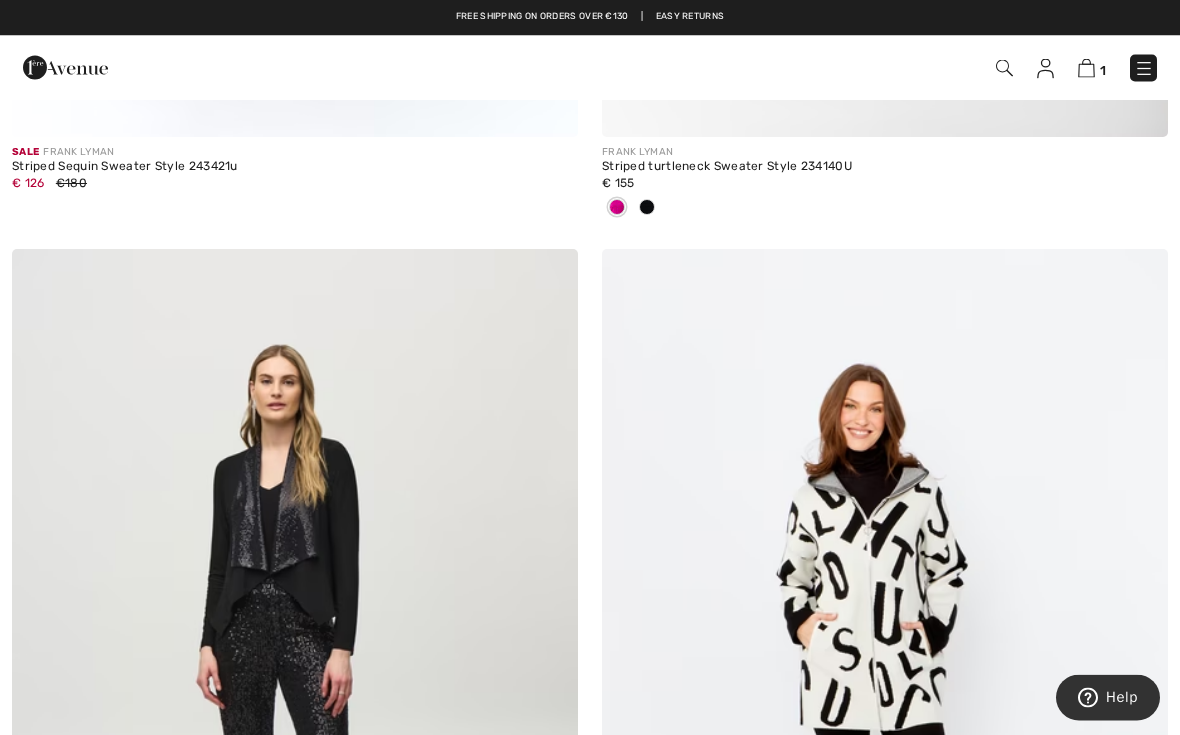 click on "1" at bounding box center [832, 68] 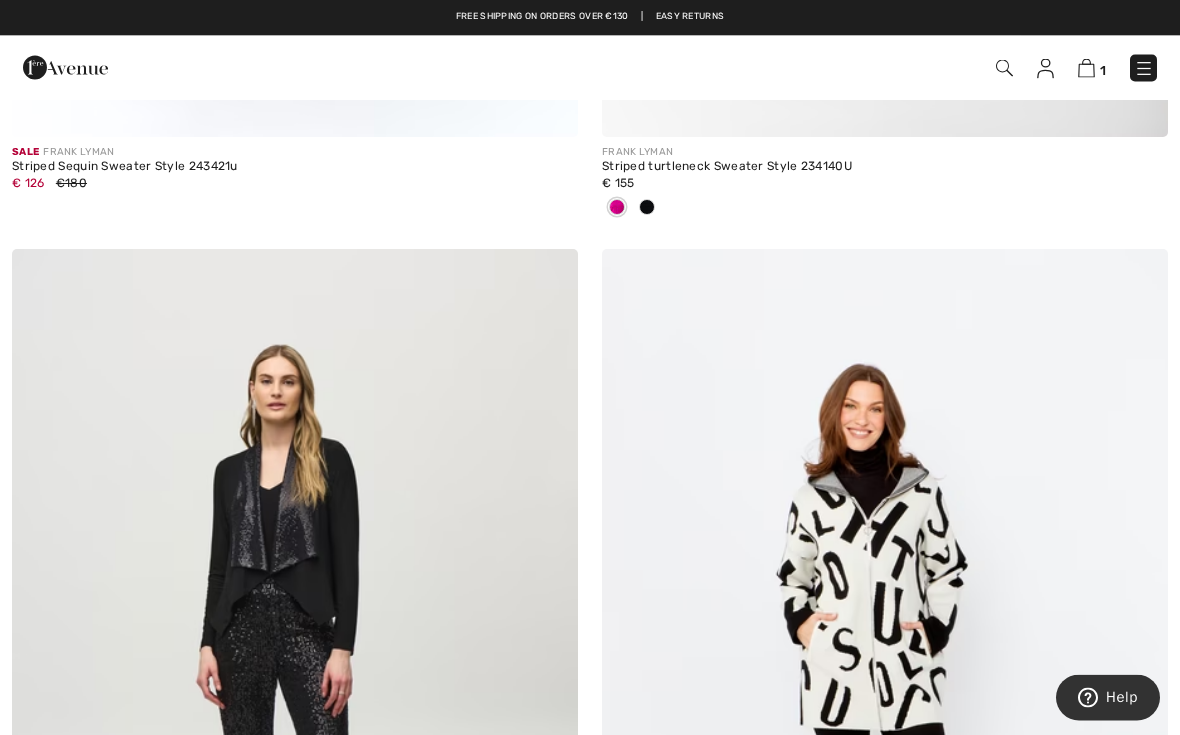 click at bounding box center [1086, 68] 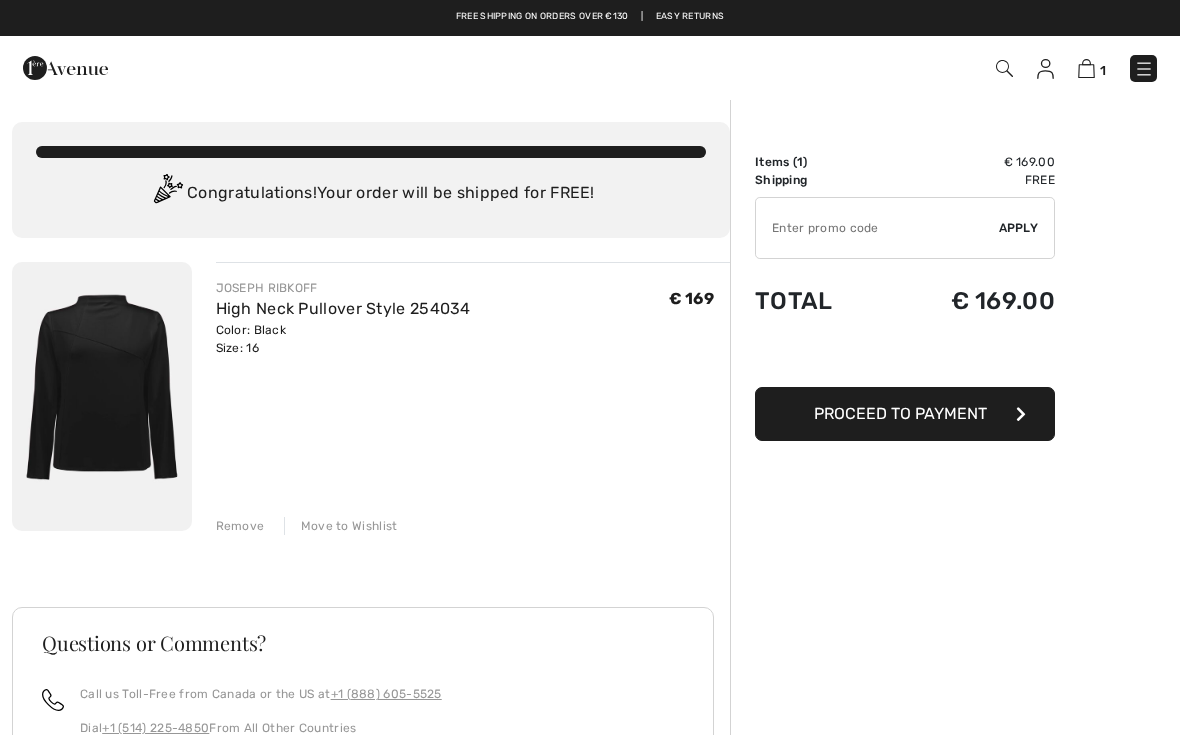 scroll, scrollTop: 0, scrollLeft: 0, axis: both 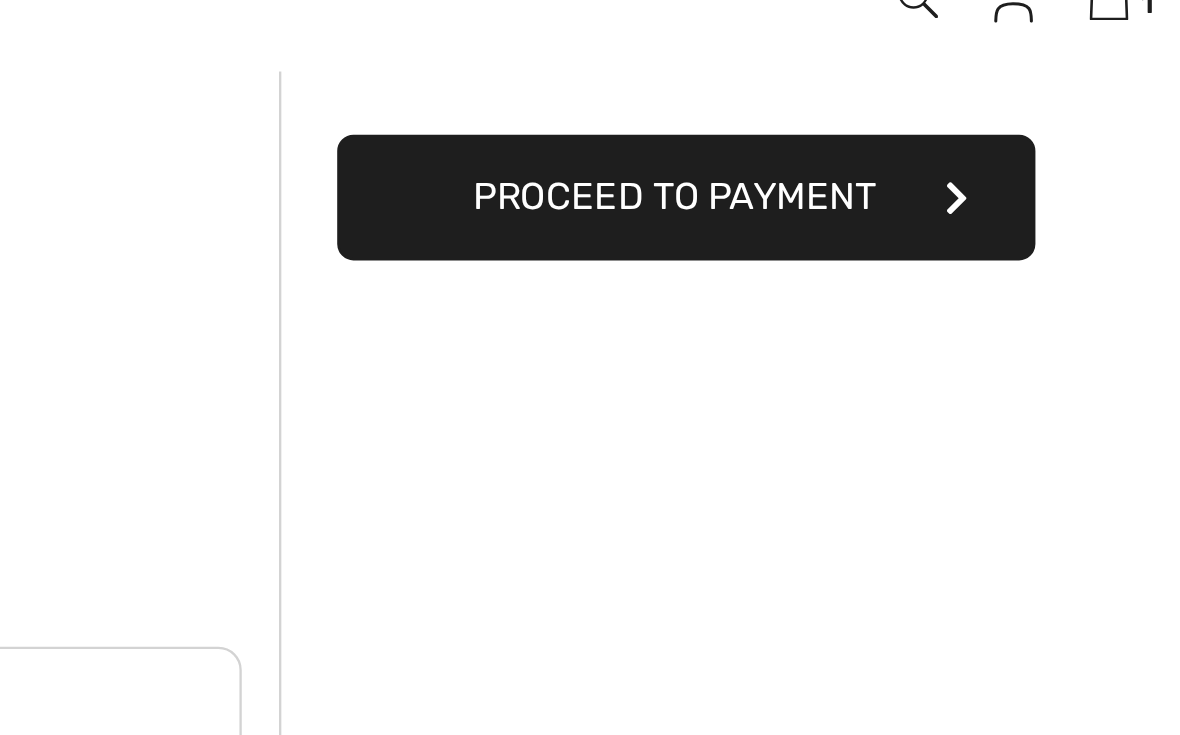 click on "Proceed to Payment" at bounding box center (900, 153) 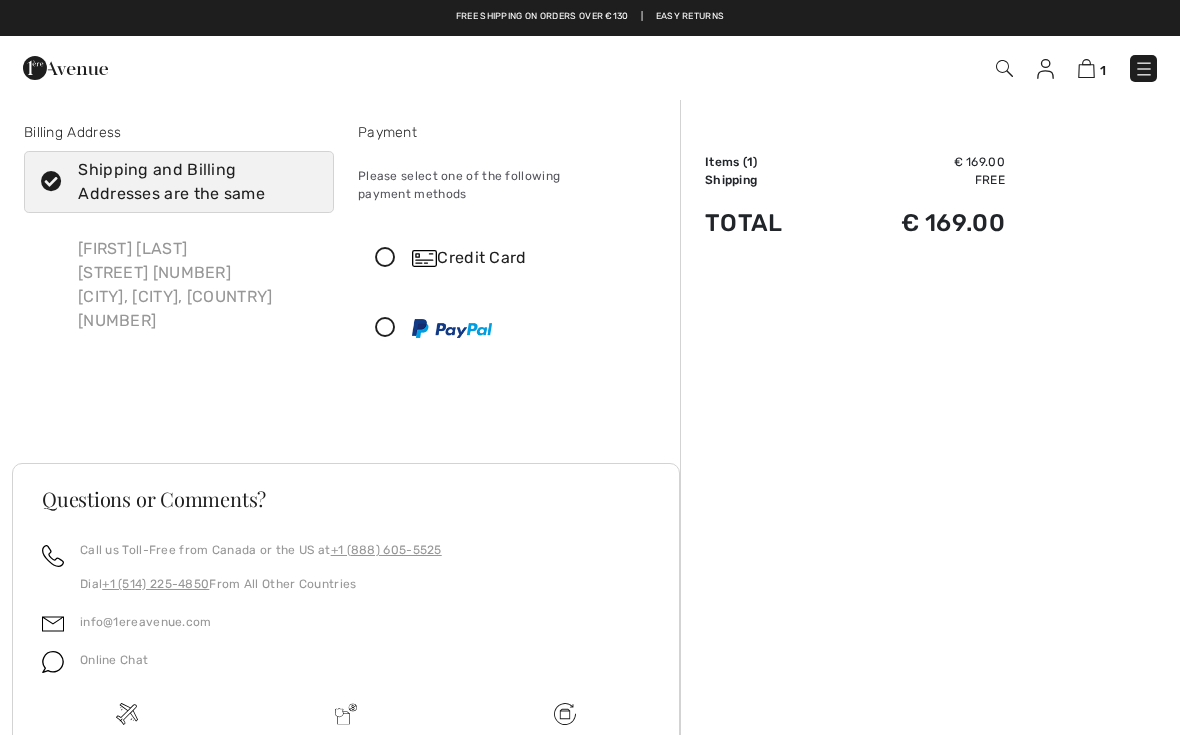 scroll, scrollTop: 0, scrollLeft: 0, axis: both 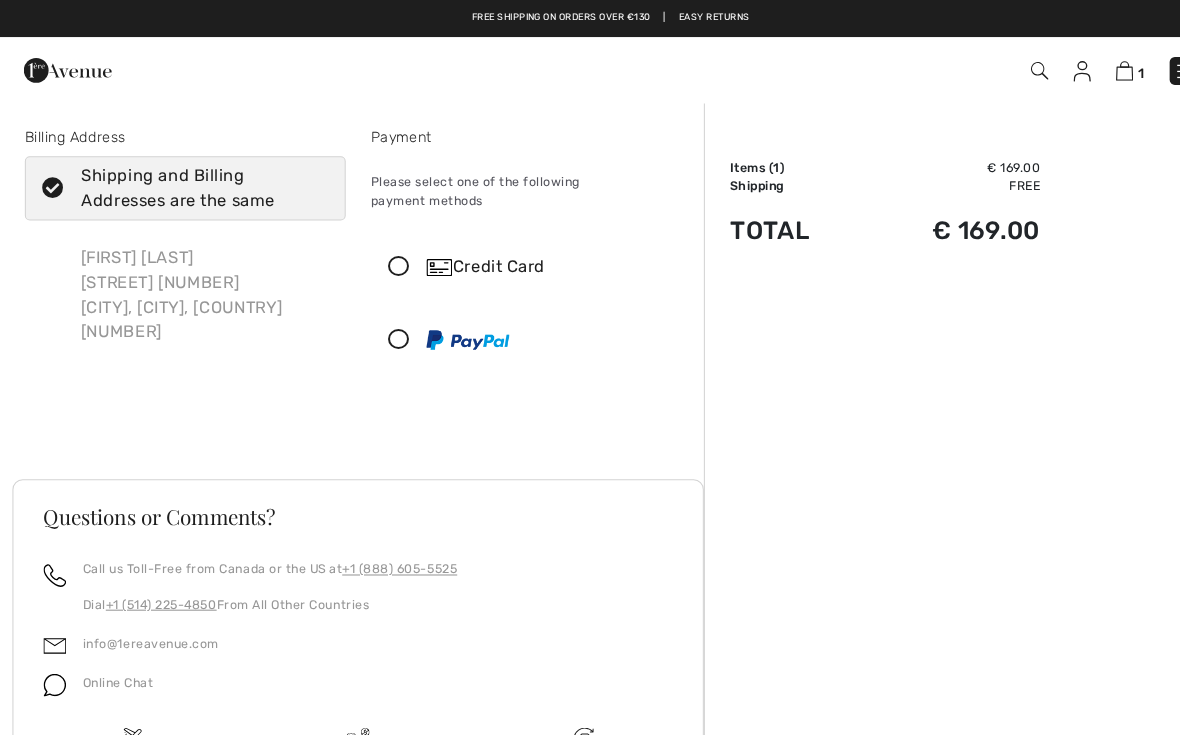 click at bounding box center [385, 258] 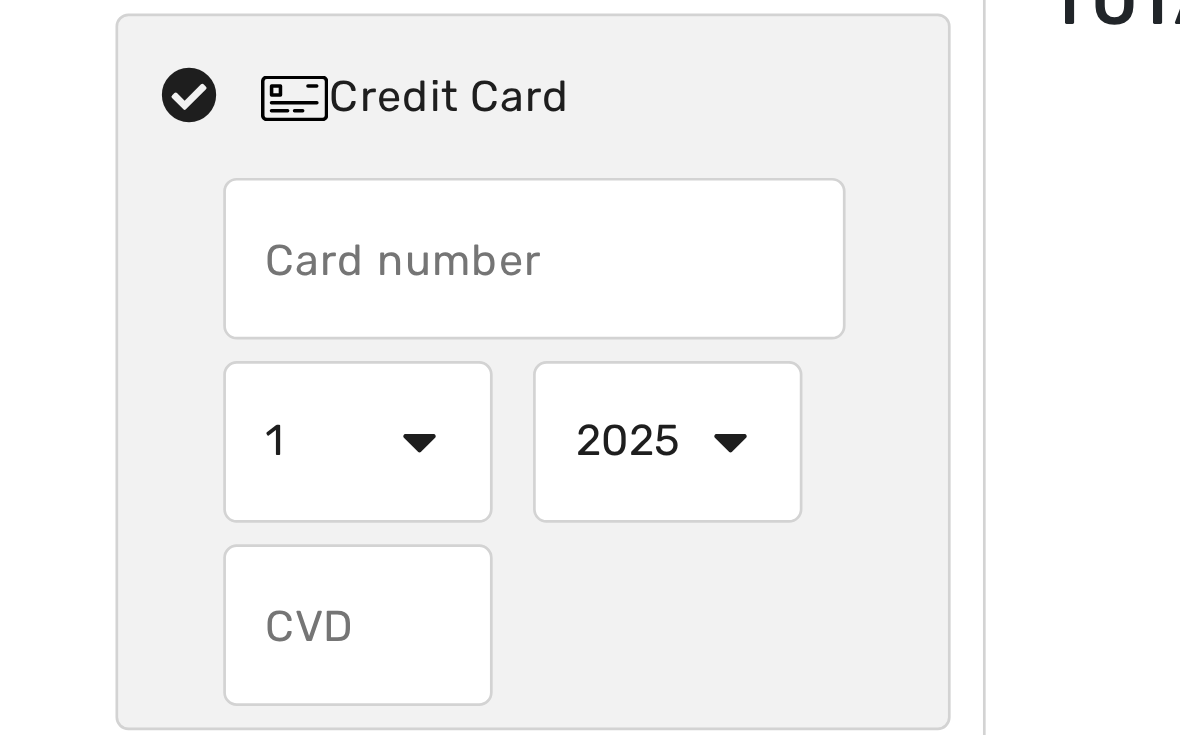 click at bounding box center [513, 318] 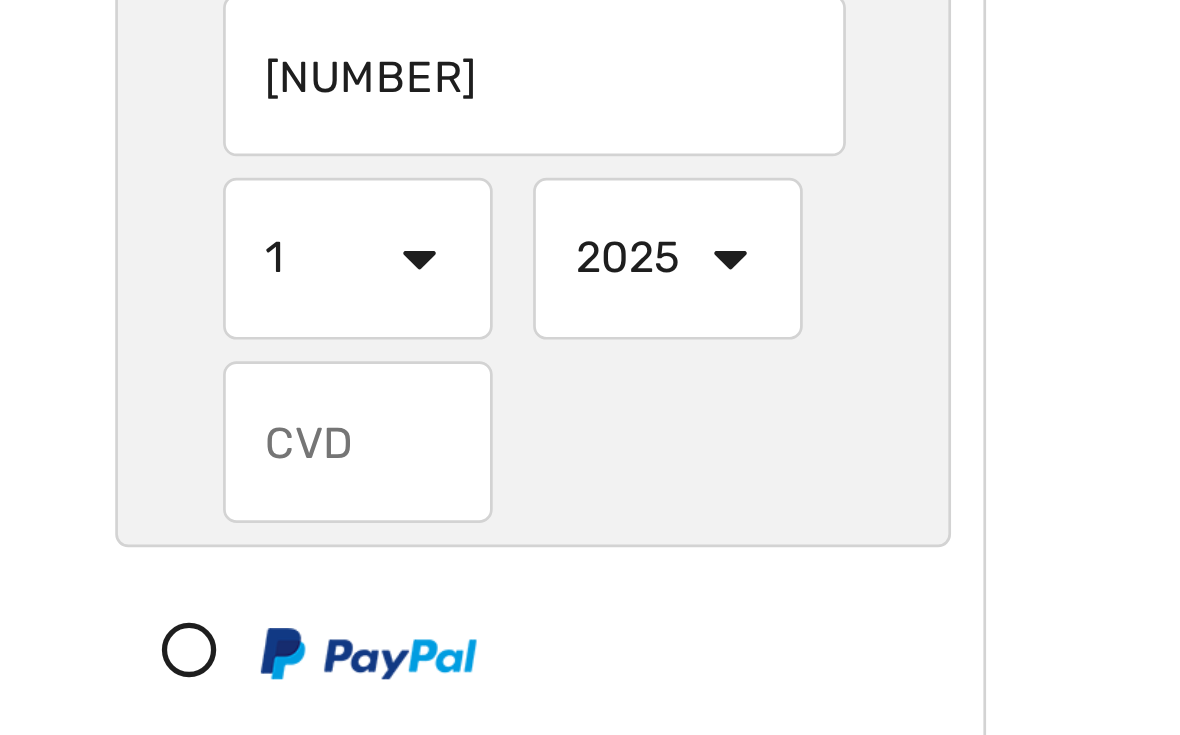 type on "4314314008976548" 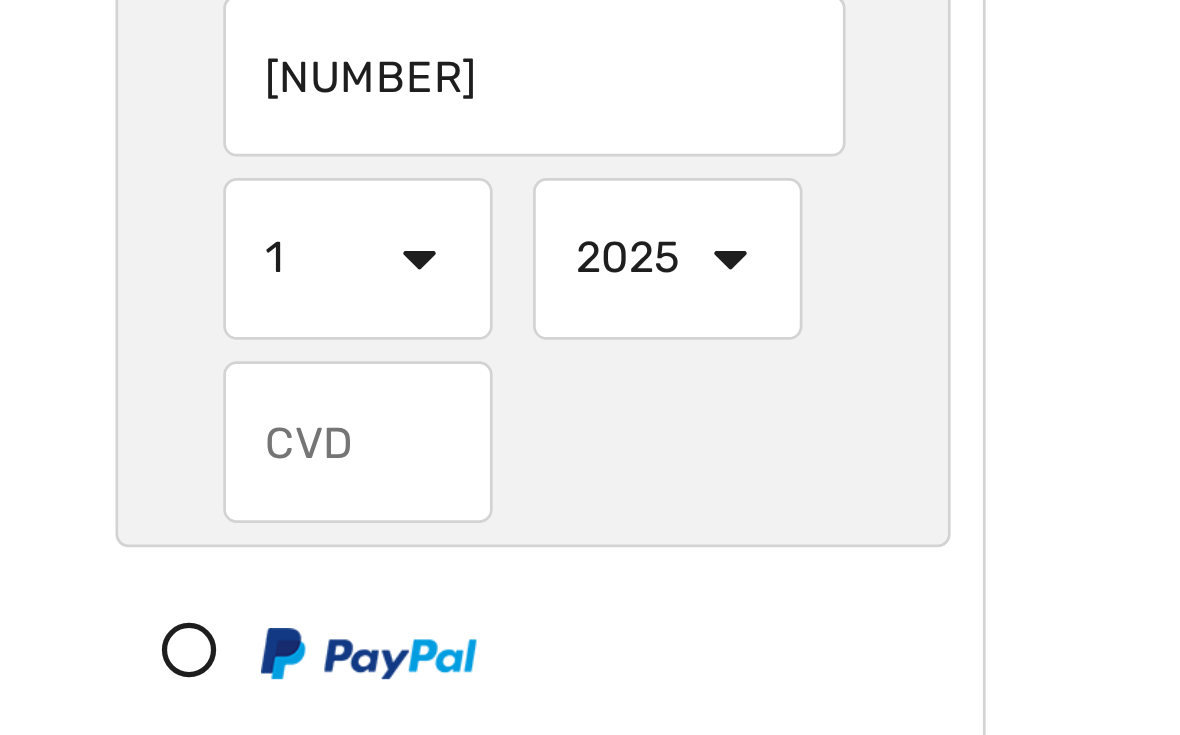 select on "3" 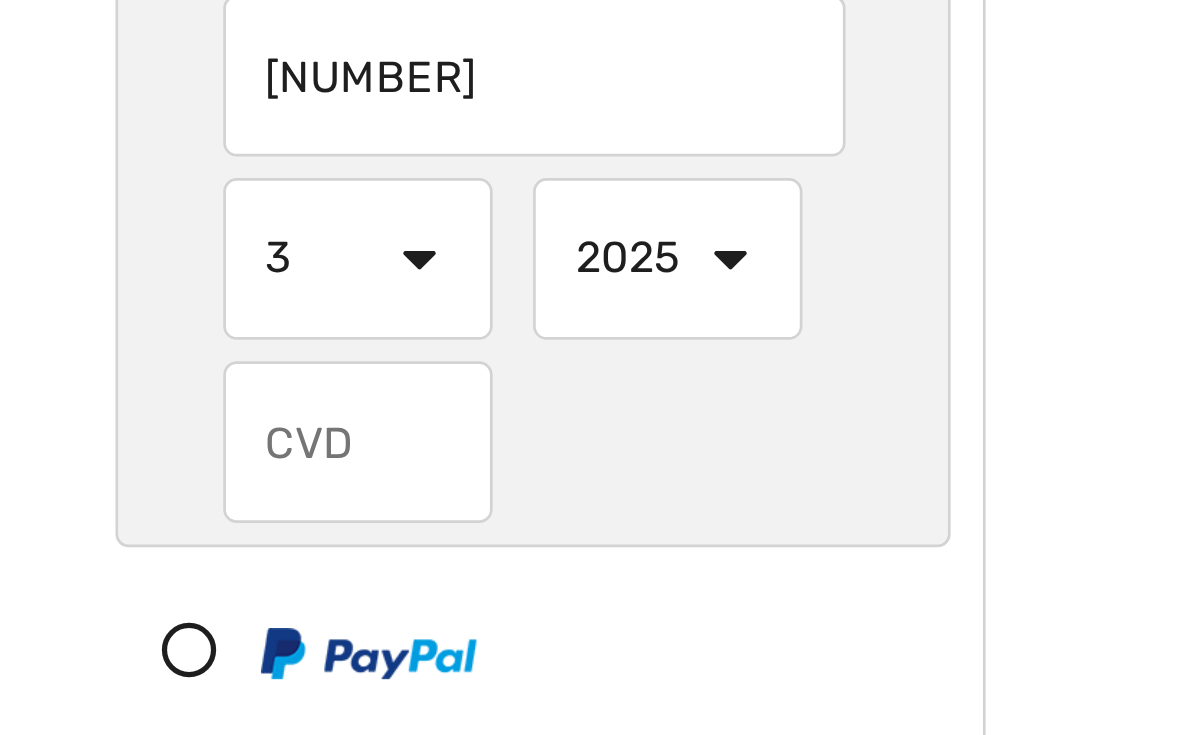 click on "2025
2026
2027
2028
2029
2030
2031
2032
2033
2034
2035" at bounding box center [563, 386] 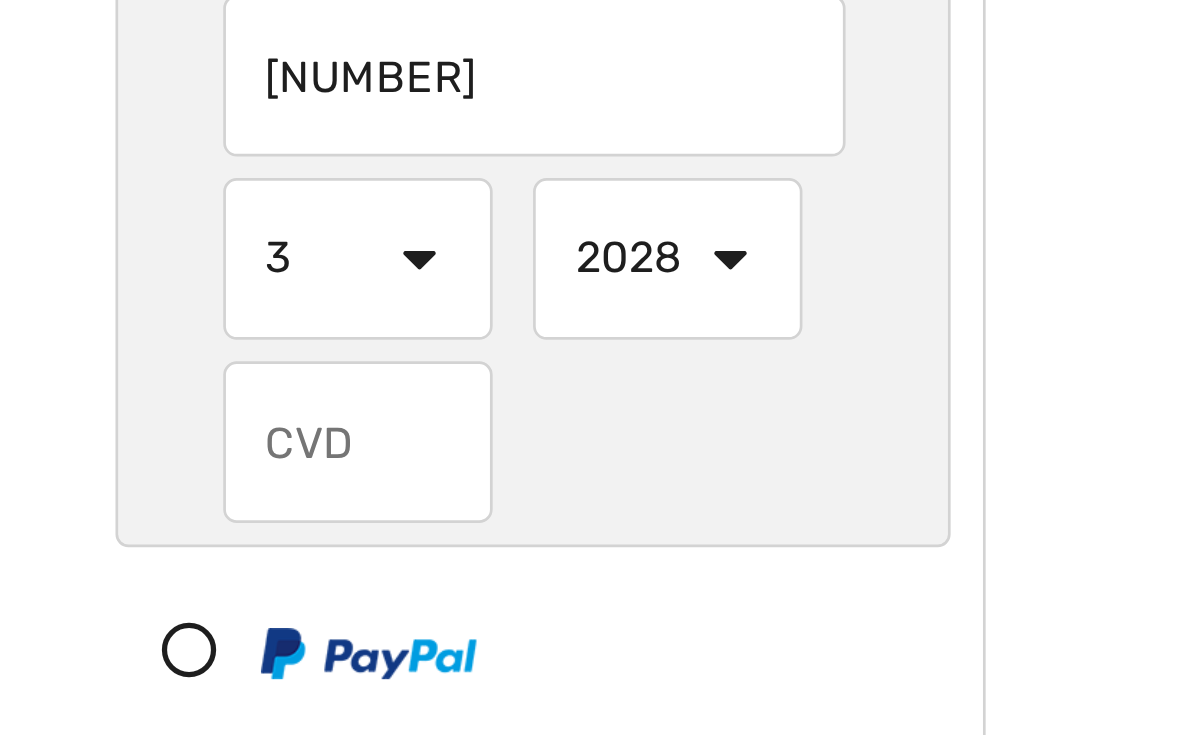 click at bounding box center [448, 454] 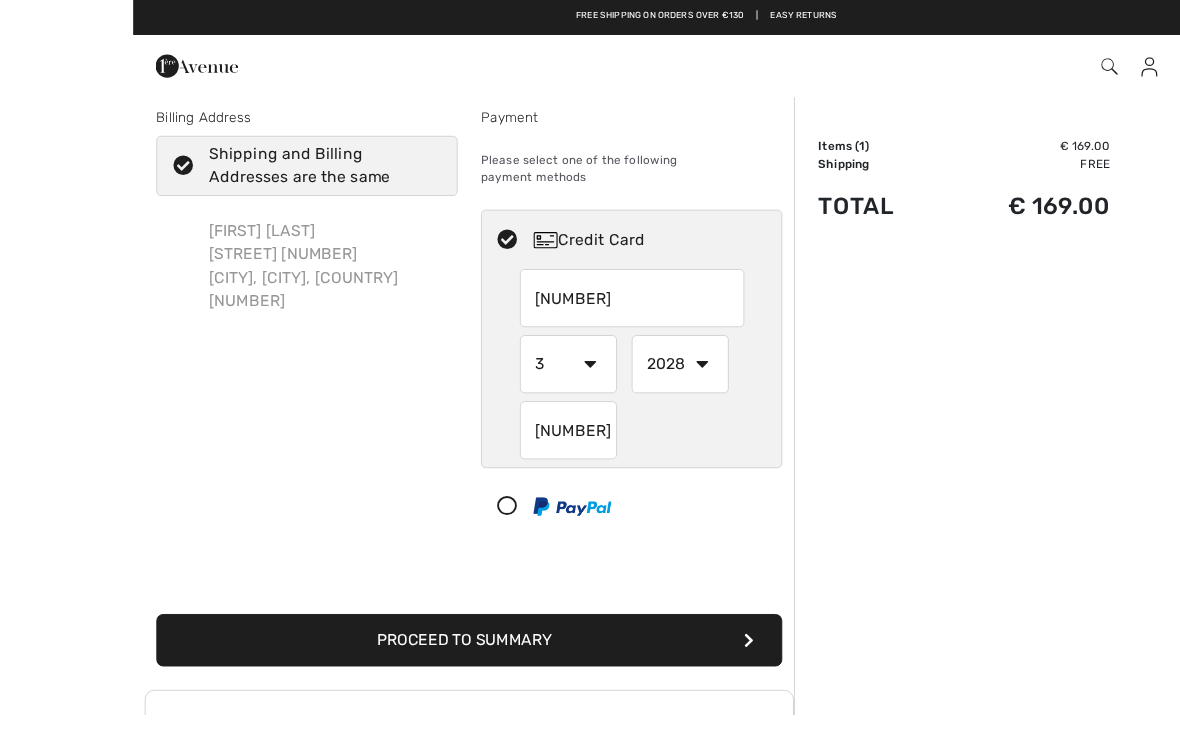 scroll, scrollTop: 24, scrollLeft: 0, axis: vertical 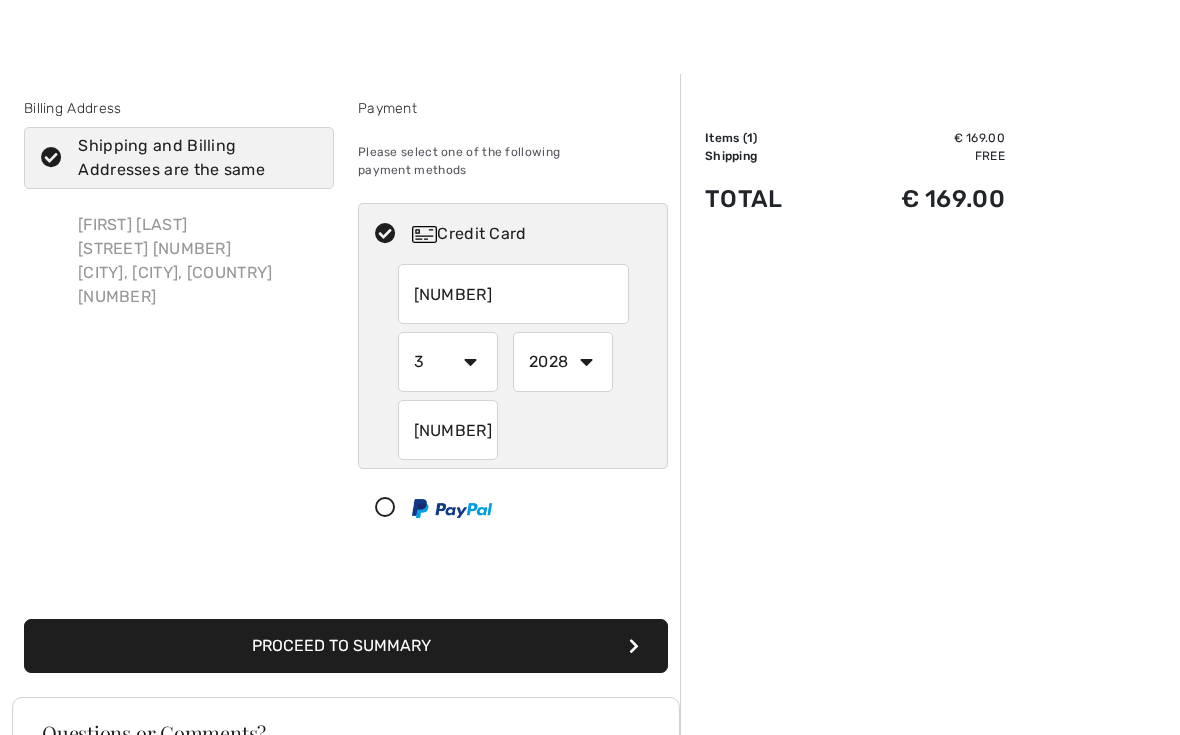 type on "020" 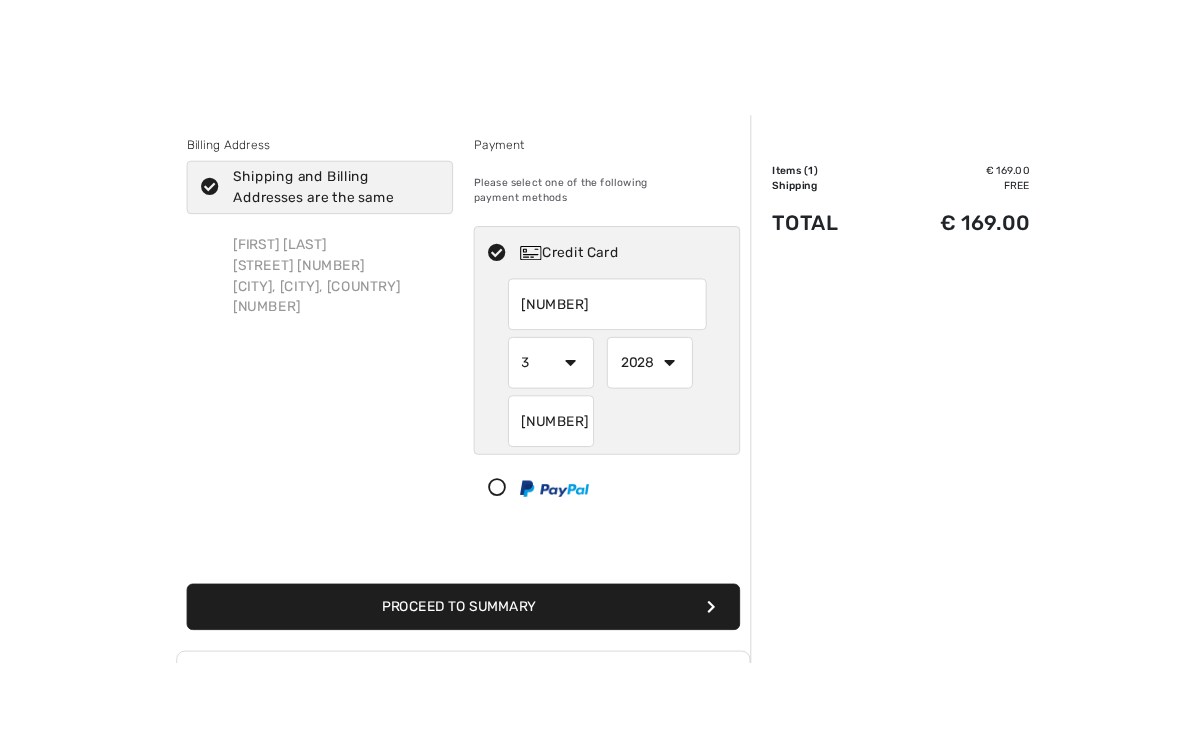 scroll, scrollTop: 87, scrollLeft: 0, axis: vertical 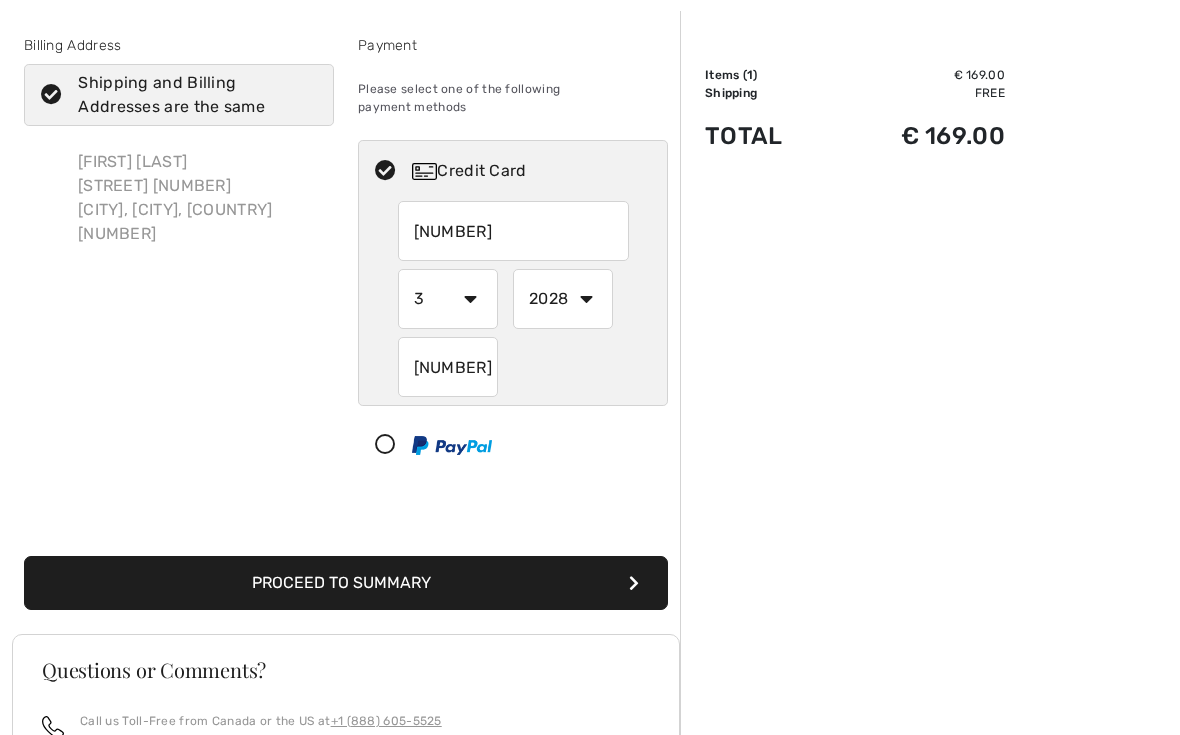 click on "Proceed to Summary" at bounding box center (346, 583) 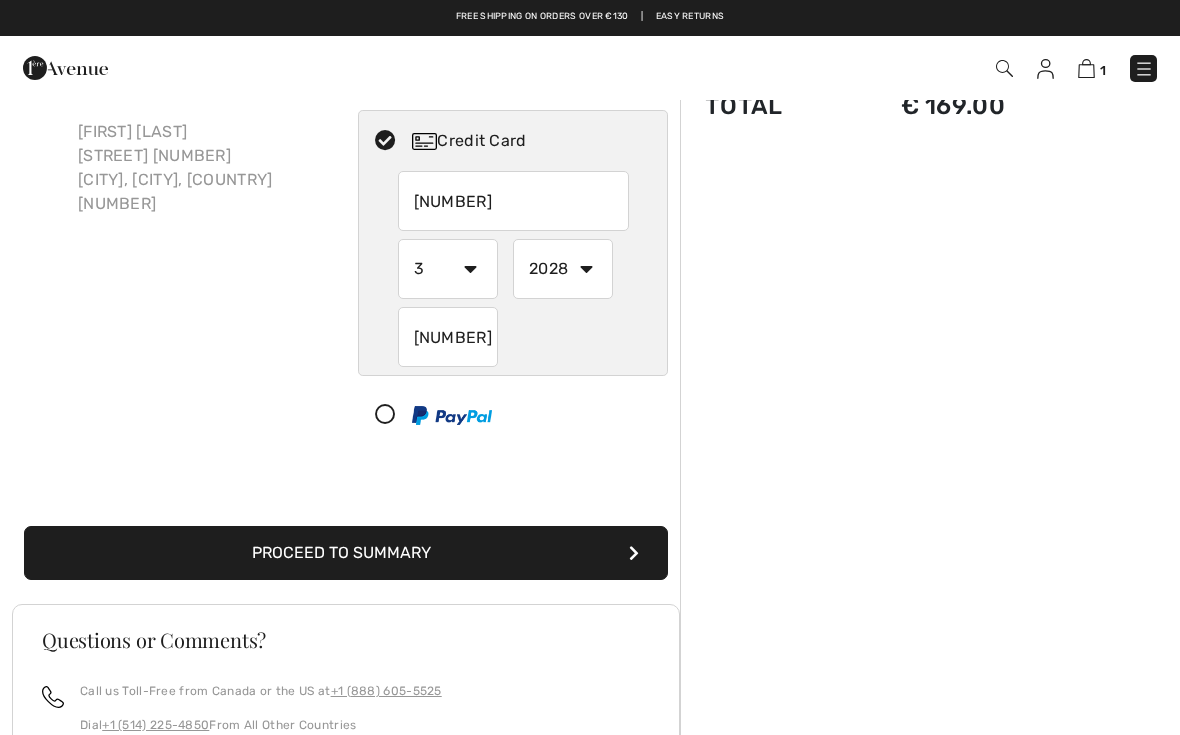 scroll, scrollTop: 0, scrollLeft: 0, axis: both 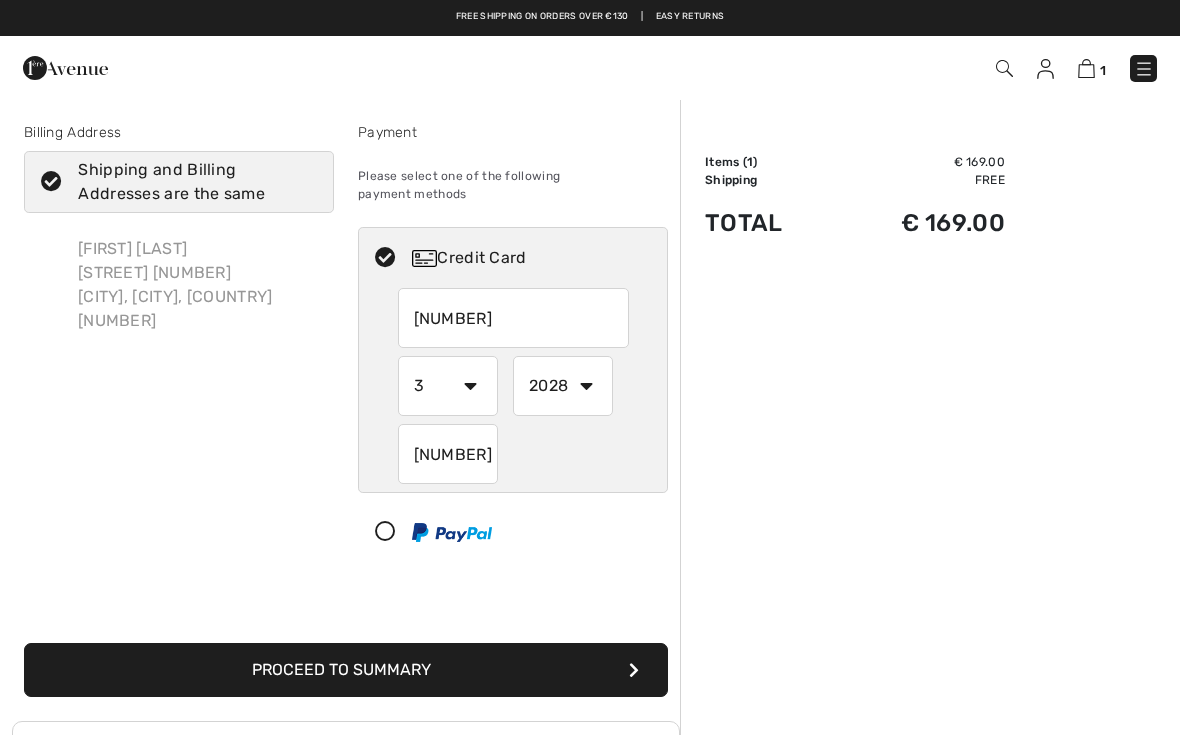 click on "Proceed to Summary" at bounding box center [346, 670] 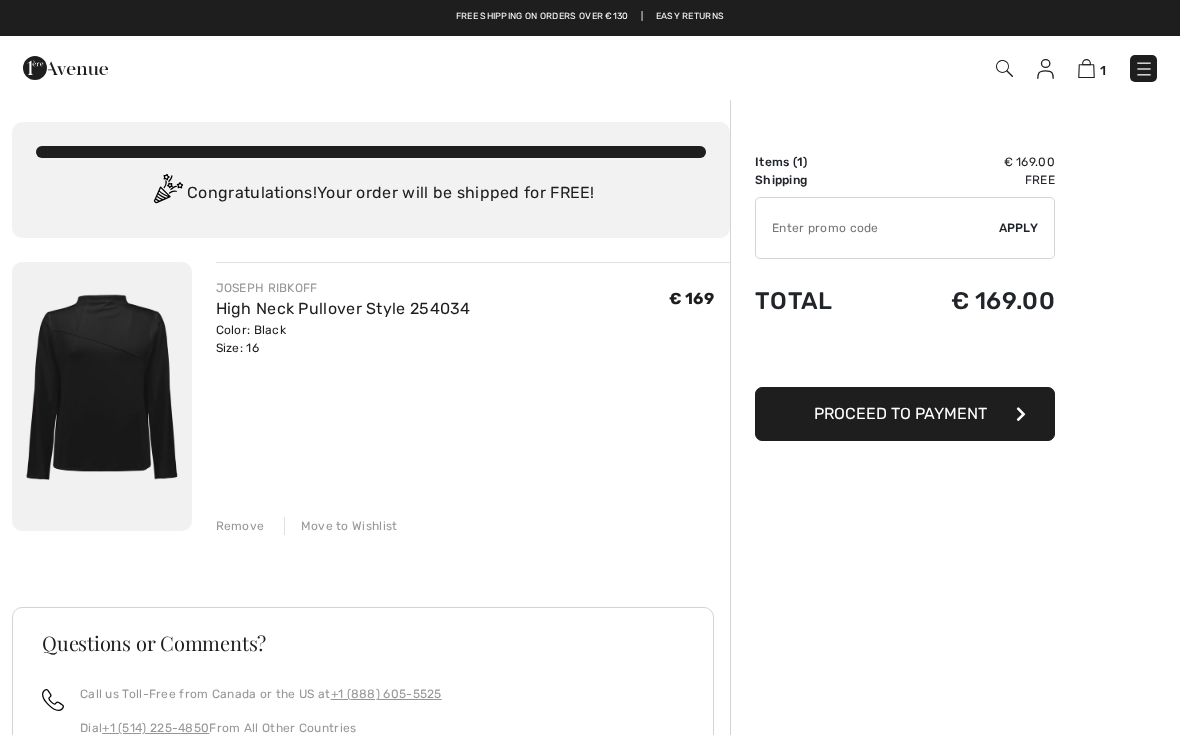 scroll, scrollTop: 0, scrollLeft: 0, axis: both 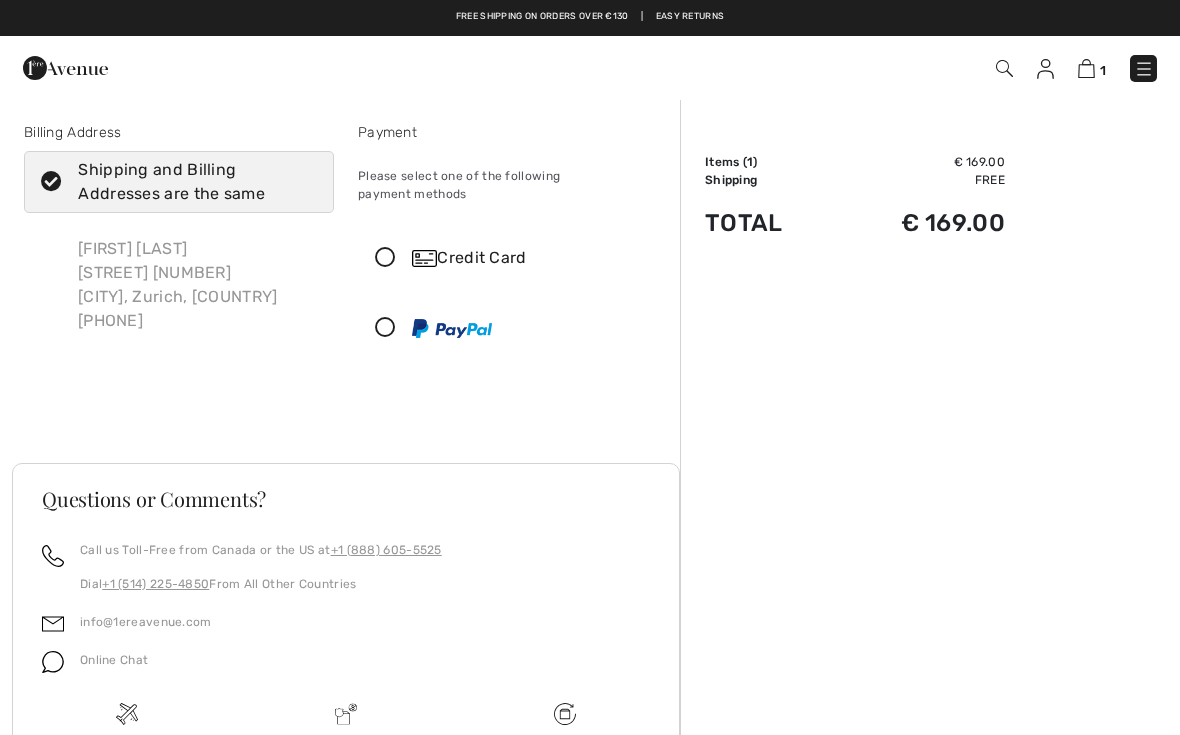 click on "Credit Card" at bounding box center (513, 258) 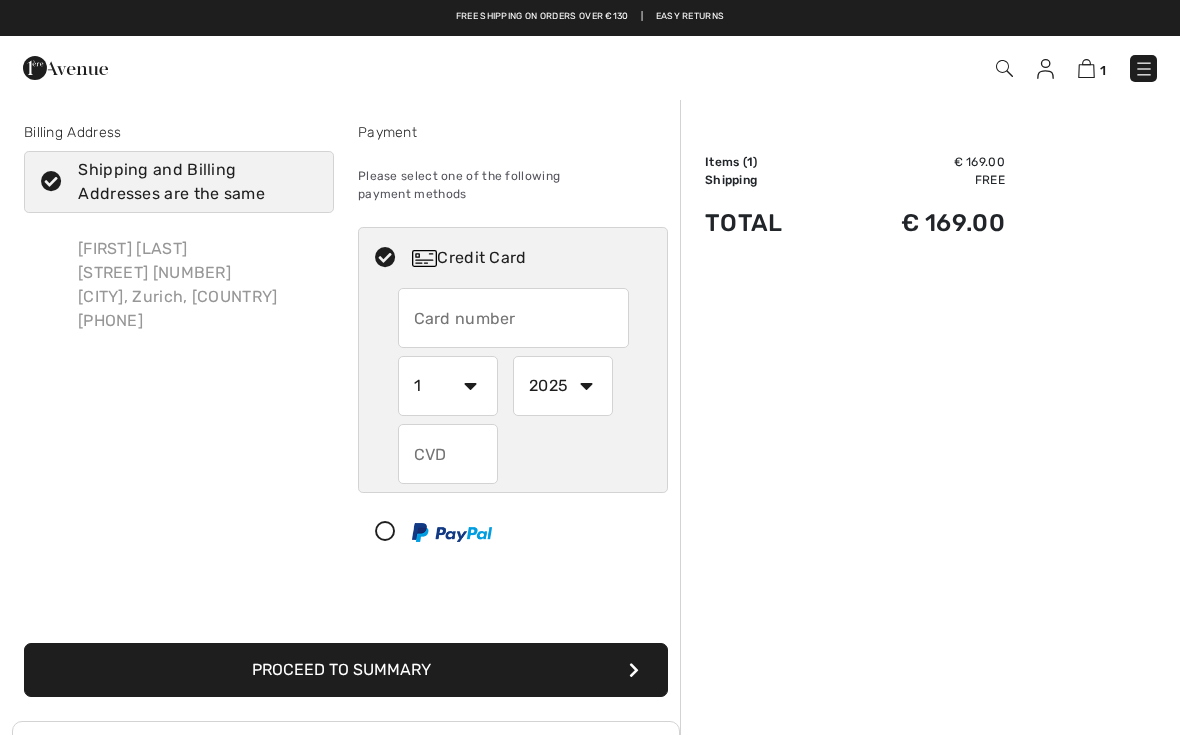 click at bounding box center [513, 318] 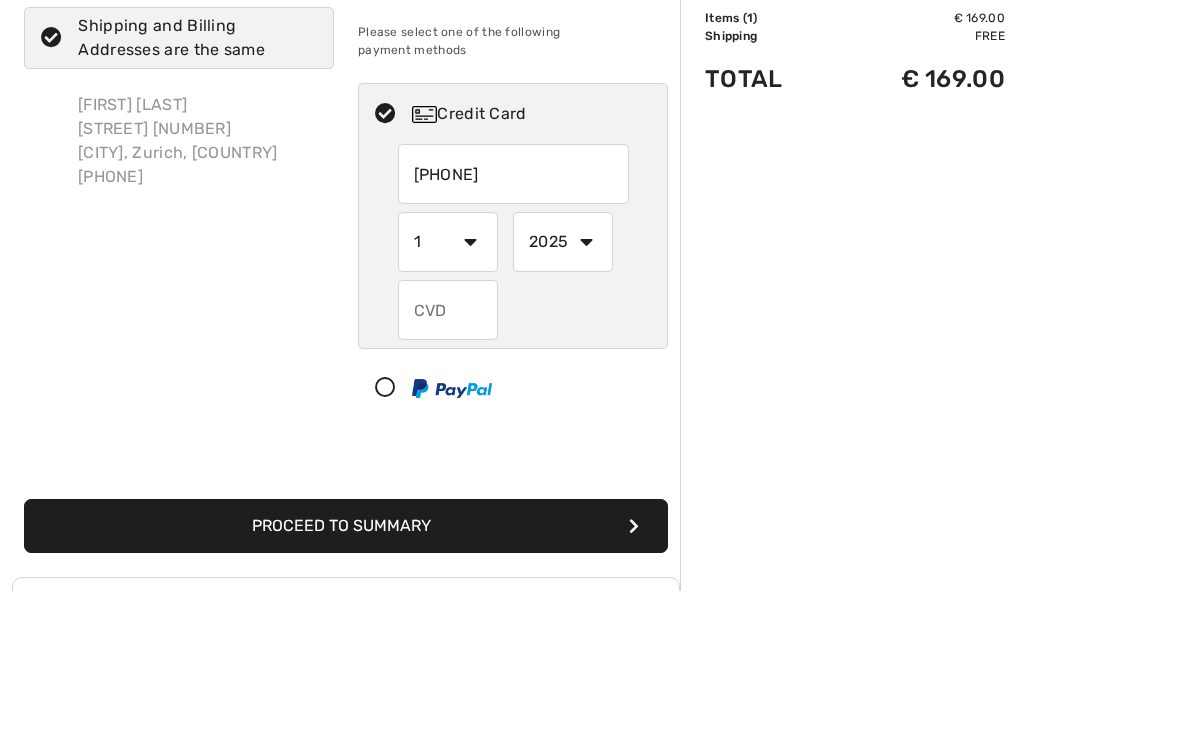 type on "4314314008976548" 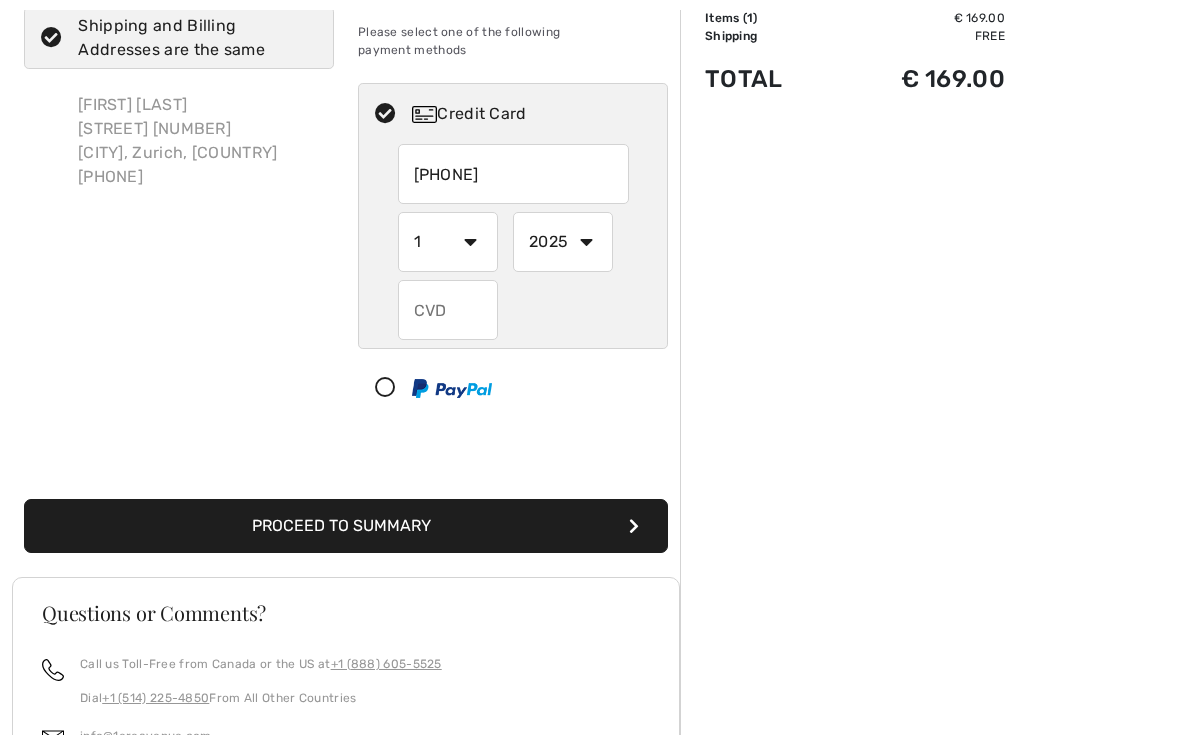 select on "3" 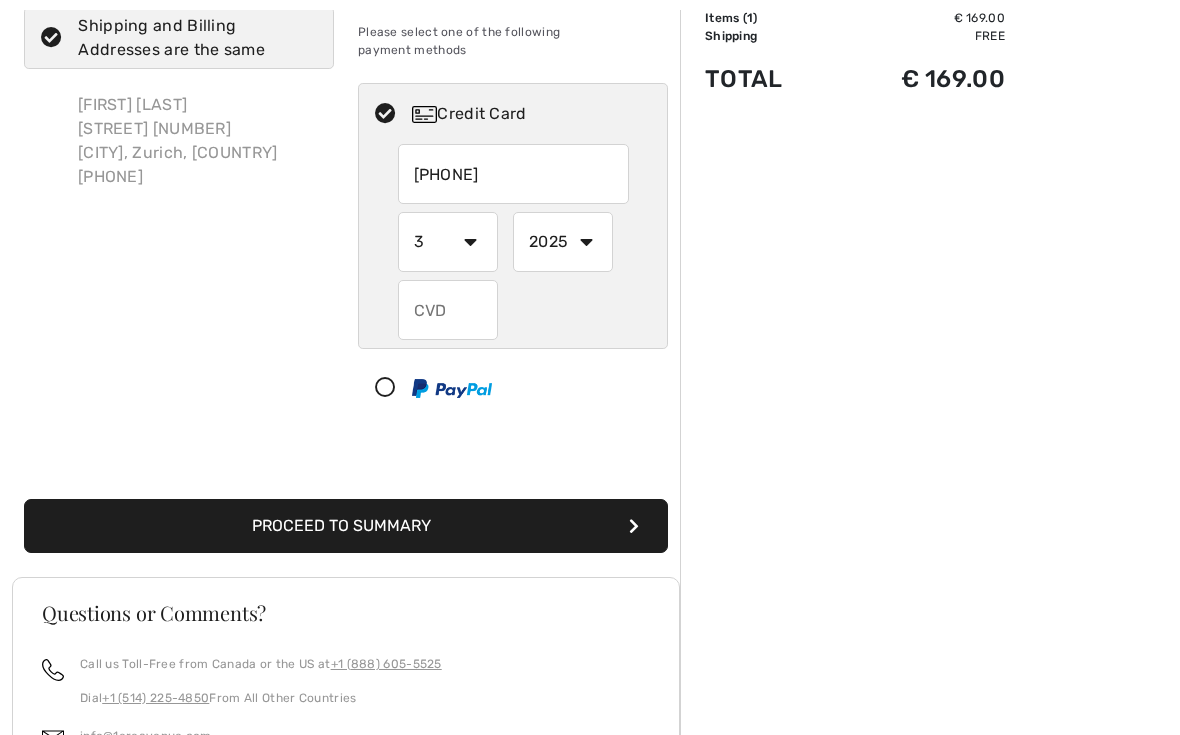 click on "2025
2026
2027
2028
2029
2030
2031
2032
2033
2034
2035" at bounding box center (563, 242) 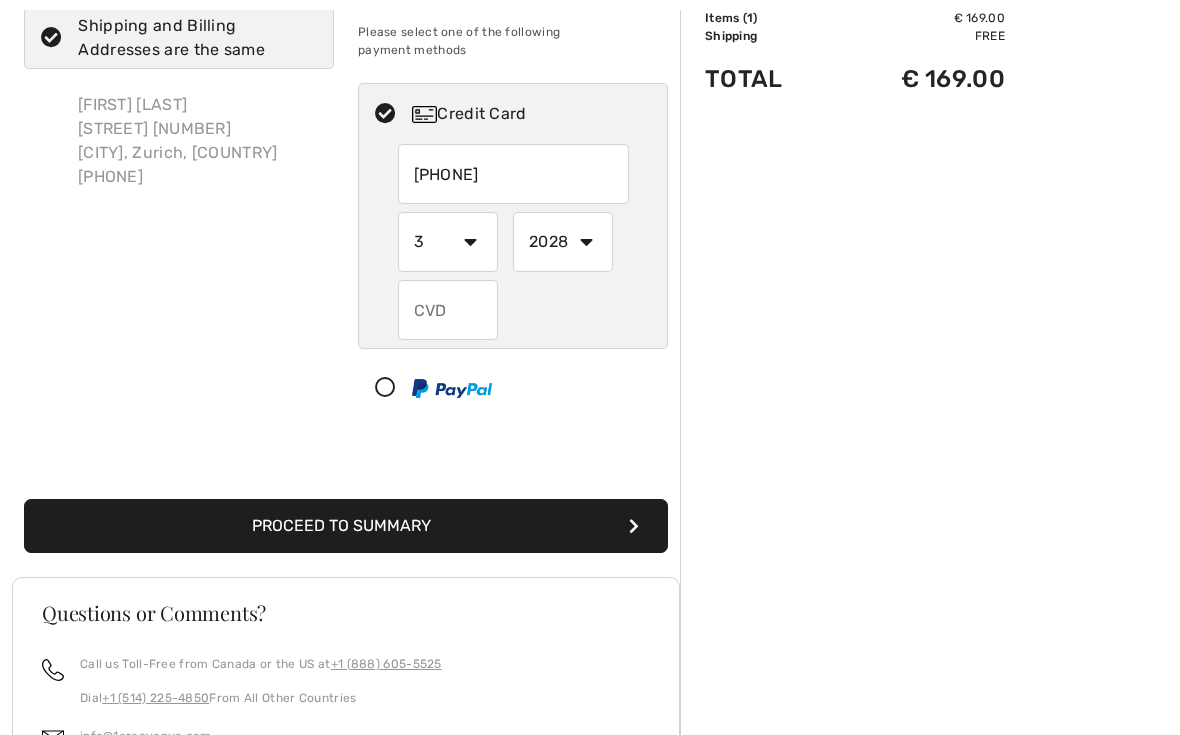 click at bounding box center [448, 310] 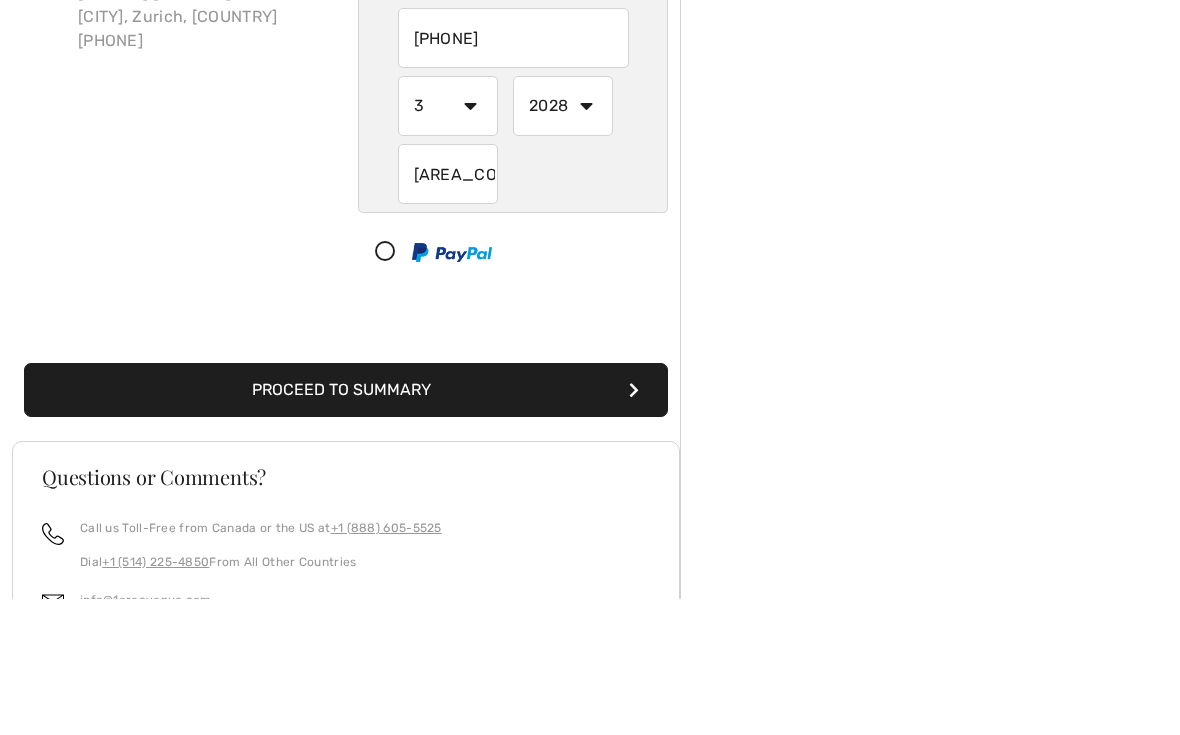 scroll, scrollTop: 280, scrollLeft: 0, axis: vertical 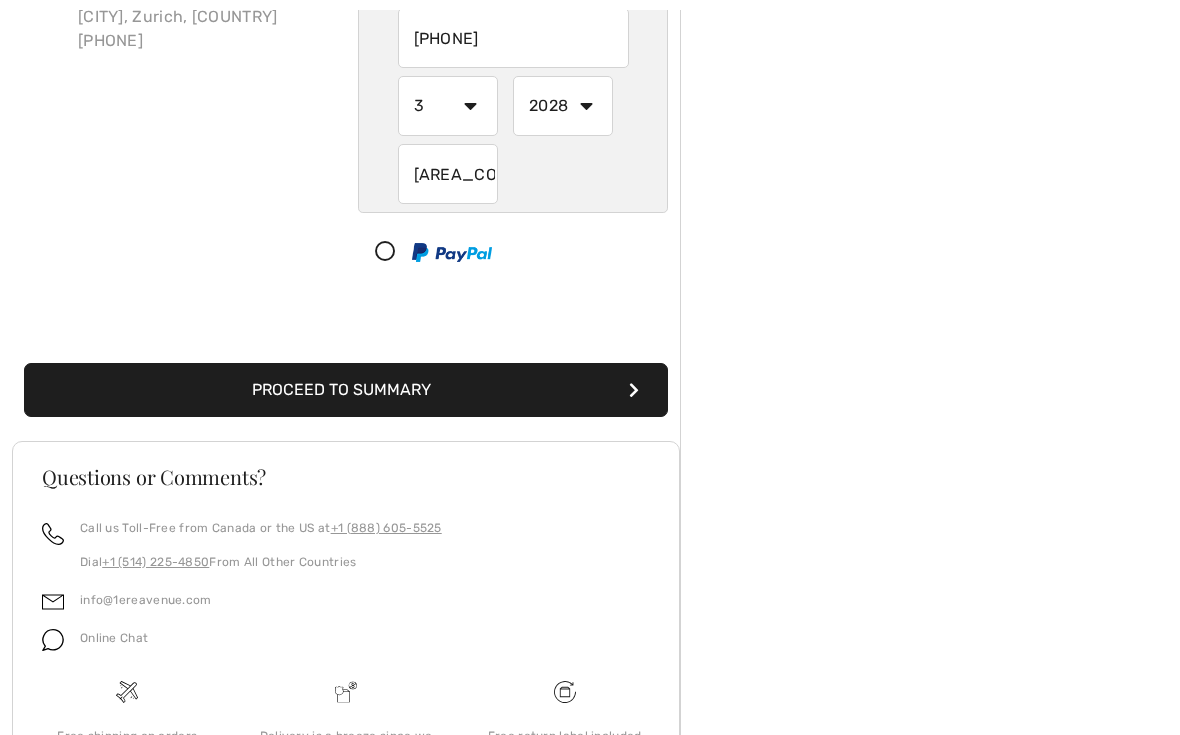 type on "020" 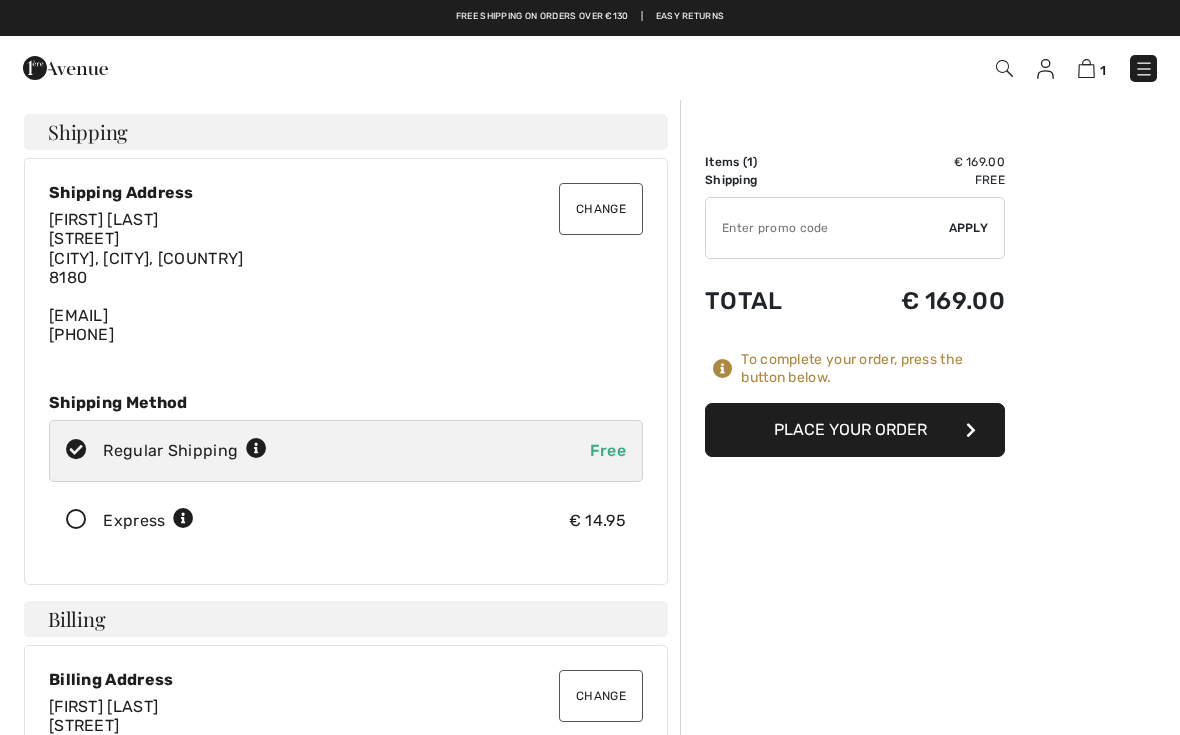 scroll, scrollTop: 0, scrollLeft: 0, axis: both 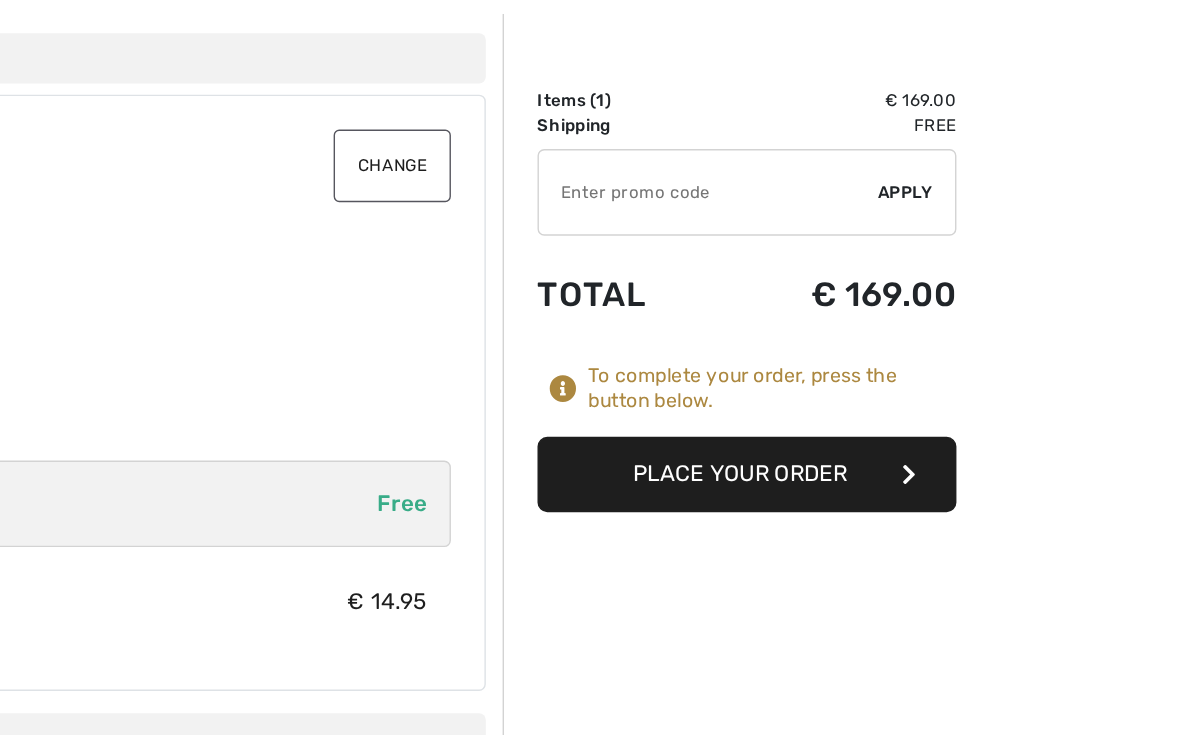 click on "Place Your Order" at bounding box center (855, 430) 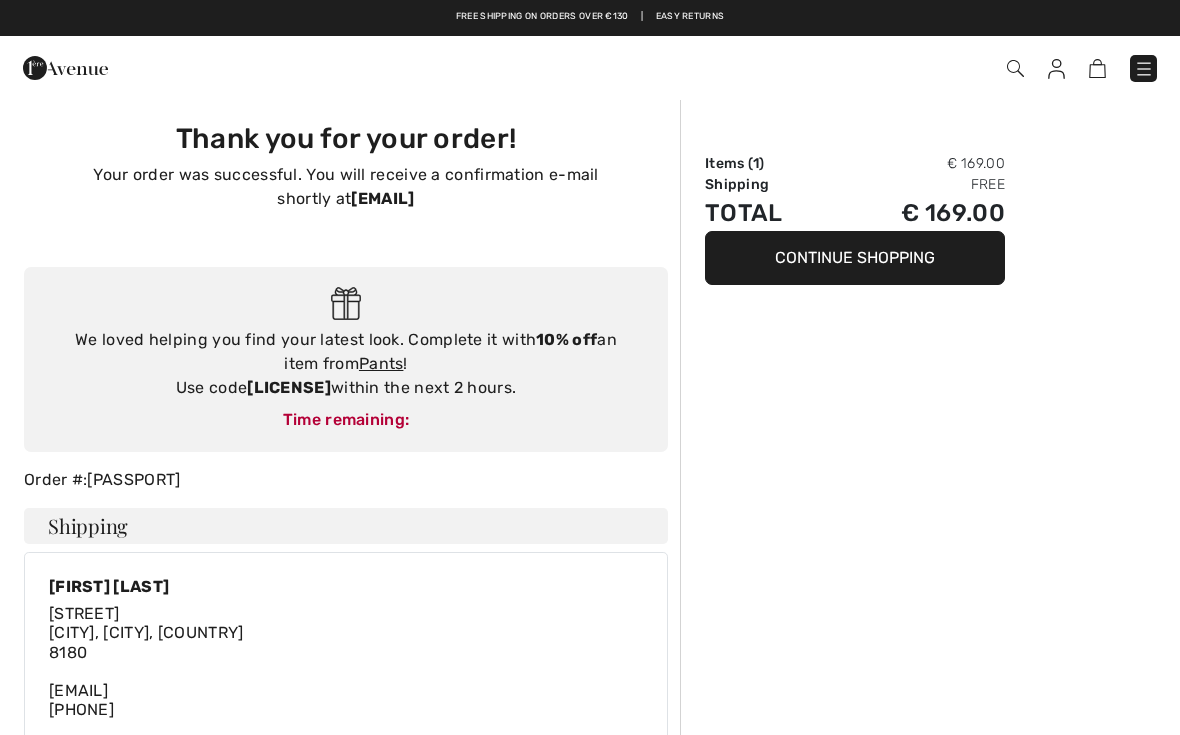 scroll, scrollTop: 0, scrollLeft: 0, axis: both 